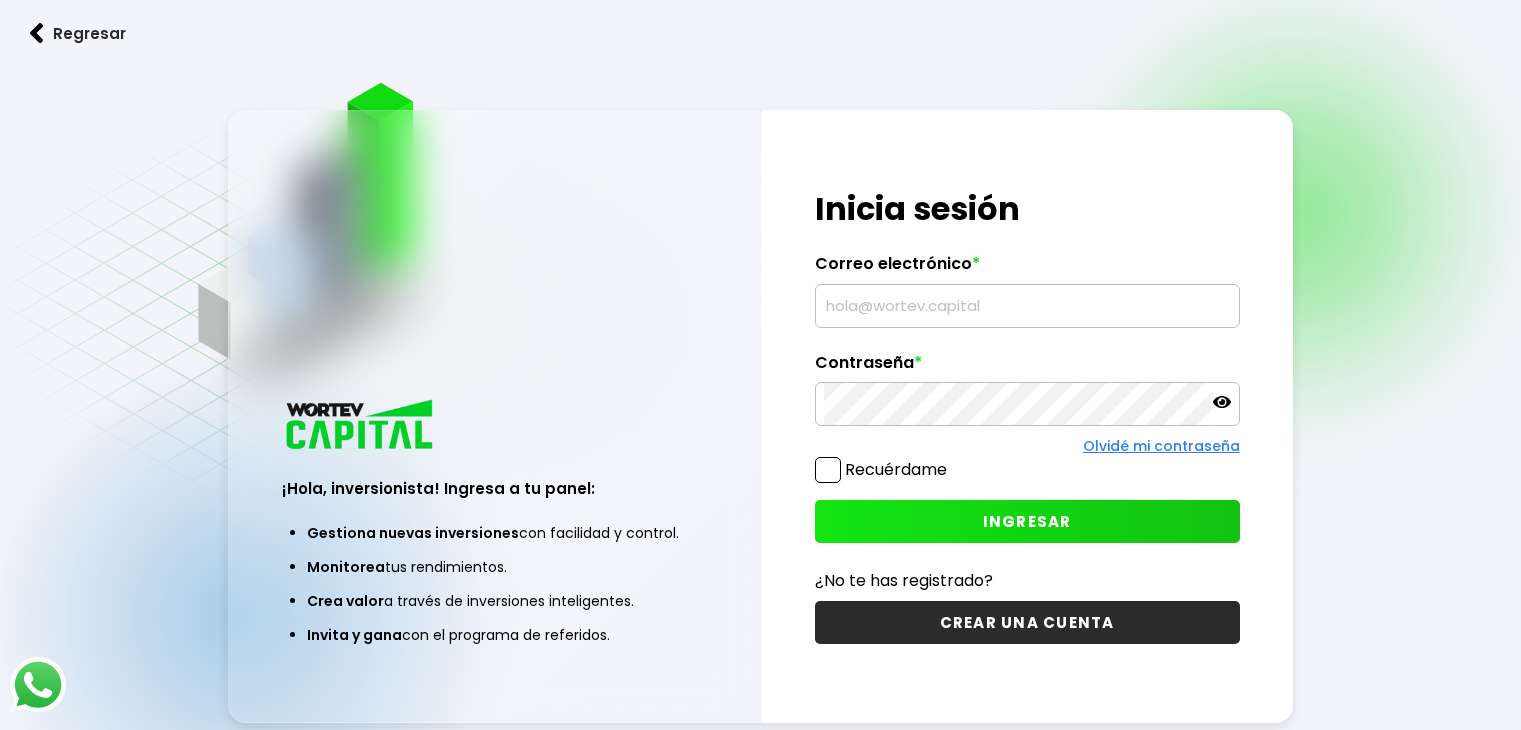 scroll, scrollTop: 0, scrollLeft: 0, axis: both 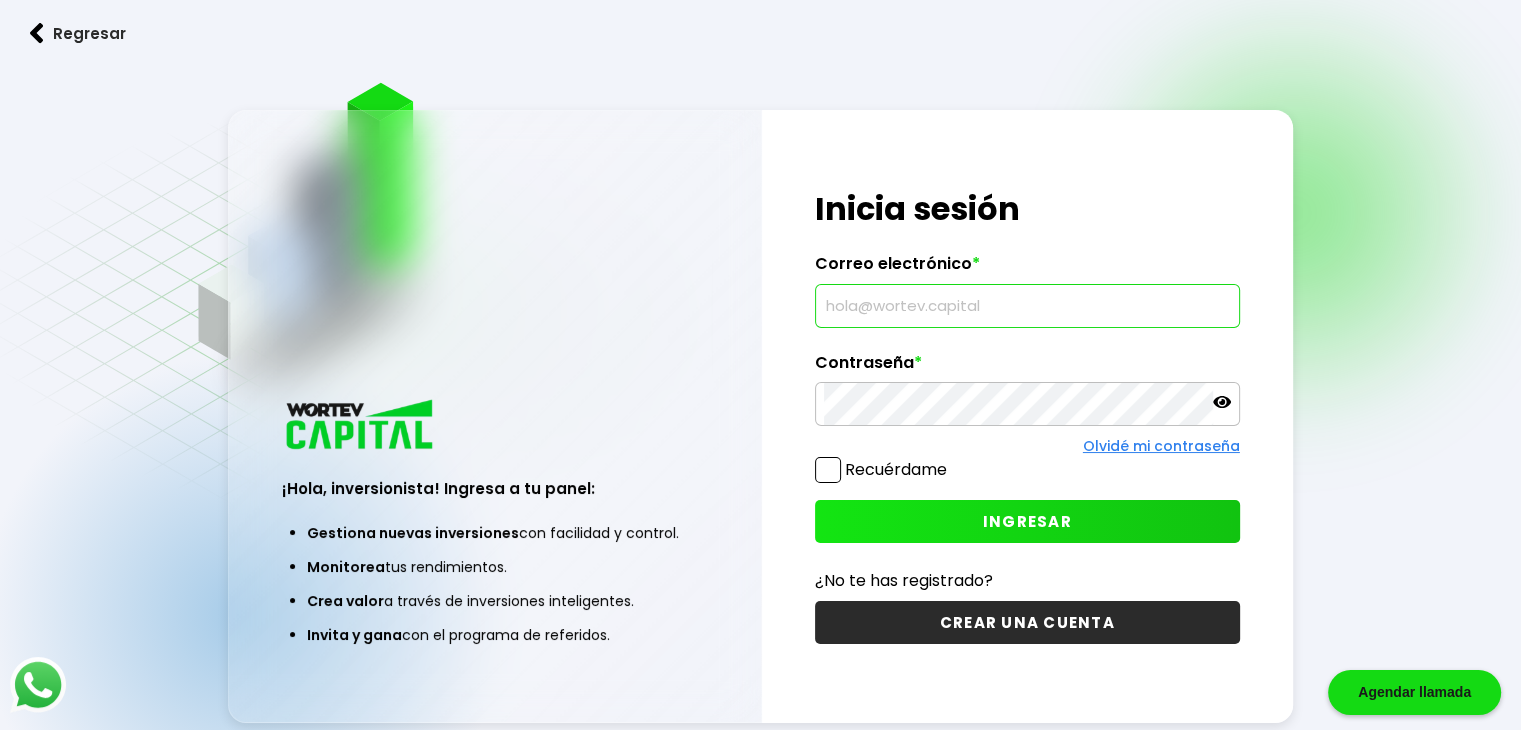 click at bounding box center (1027, 306) 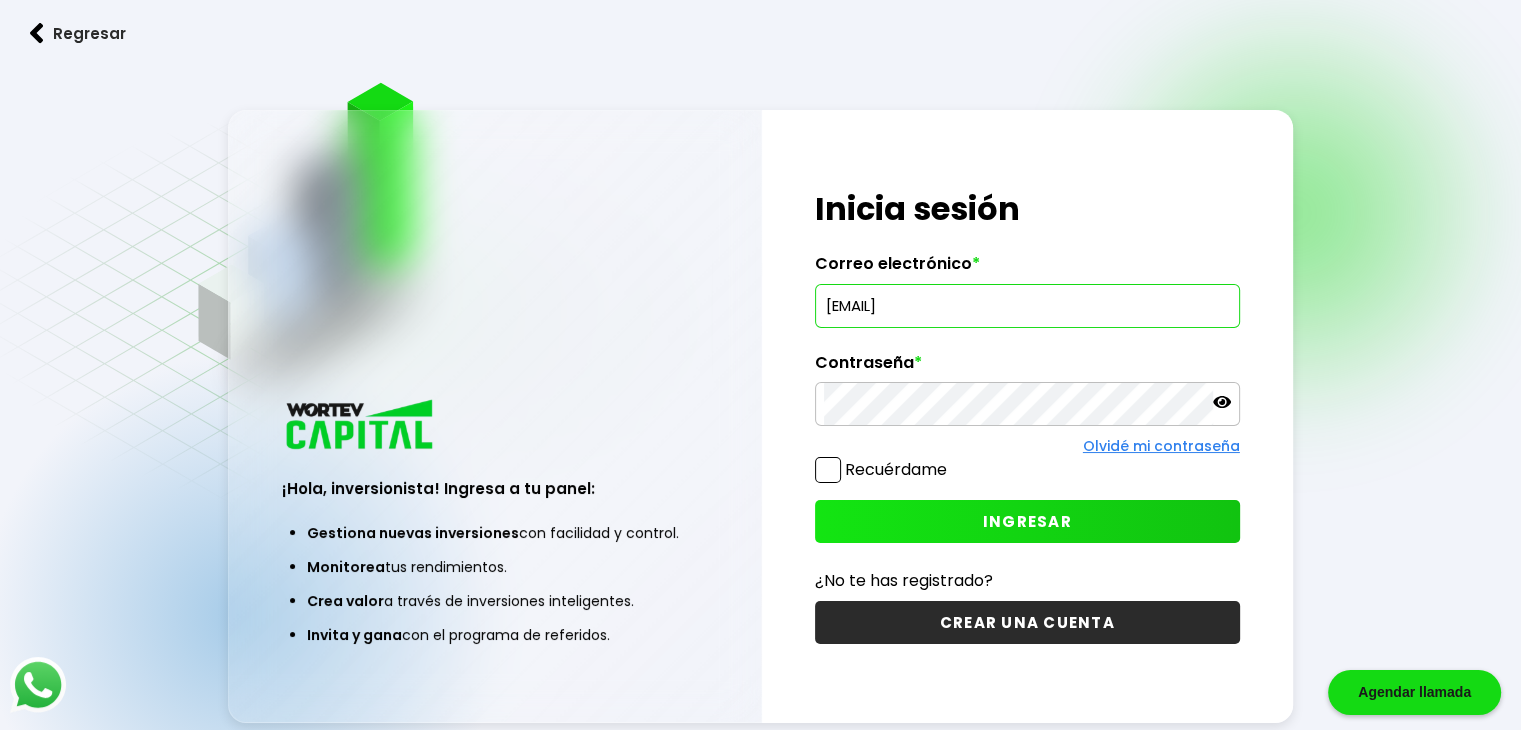 type on "[EMAIL]" 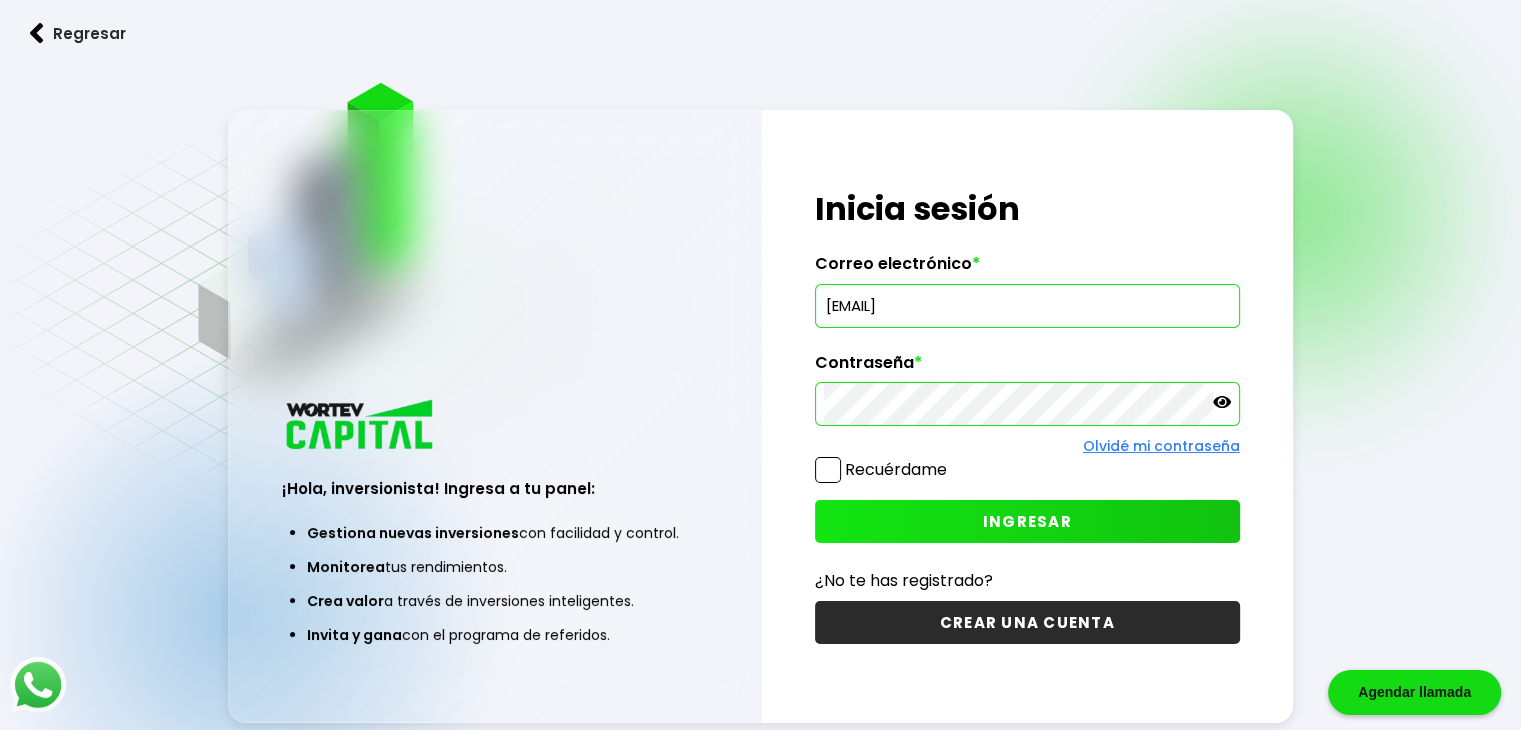 click on "INGRESAR" at bounding box center [1027, 521] 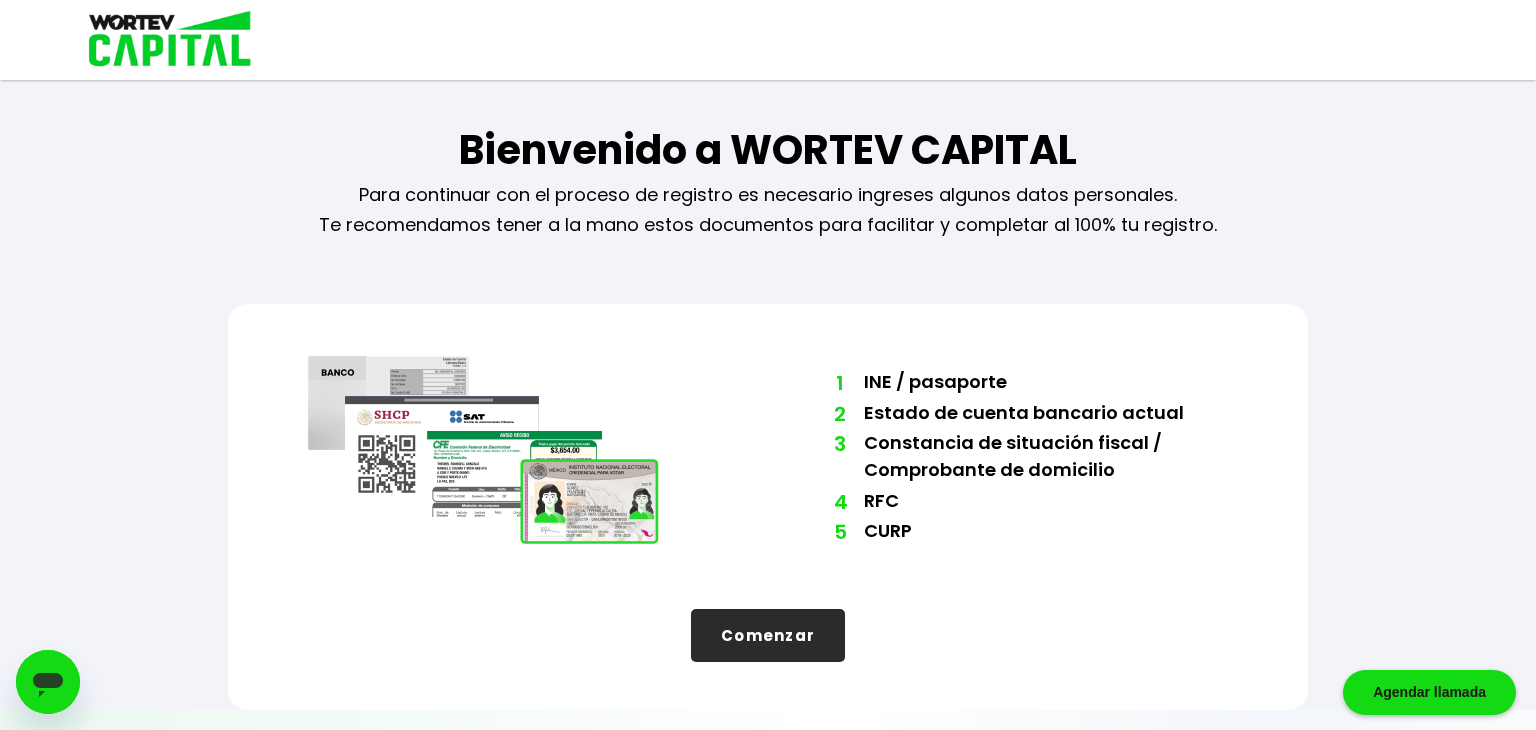 click on "Comenzar" at bounding box center (768, 635) 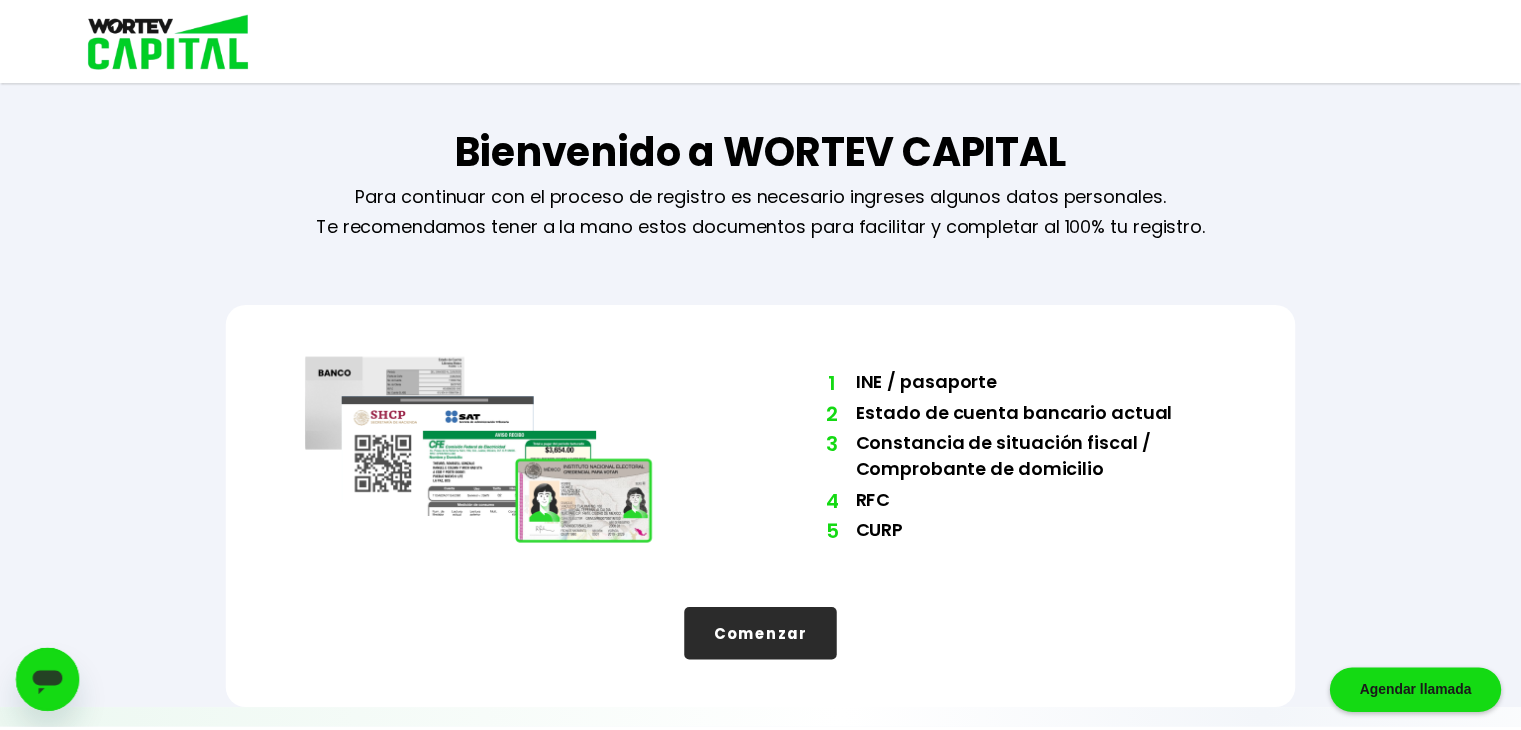 select on "Hombre" 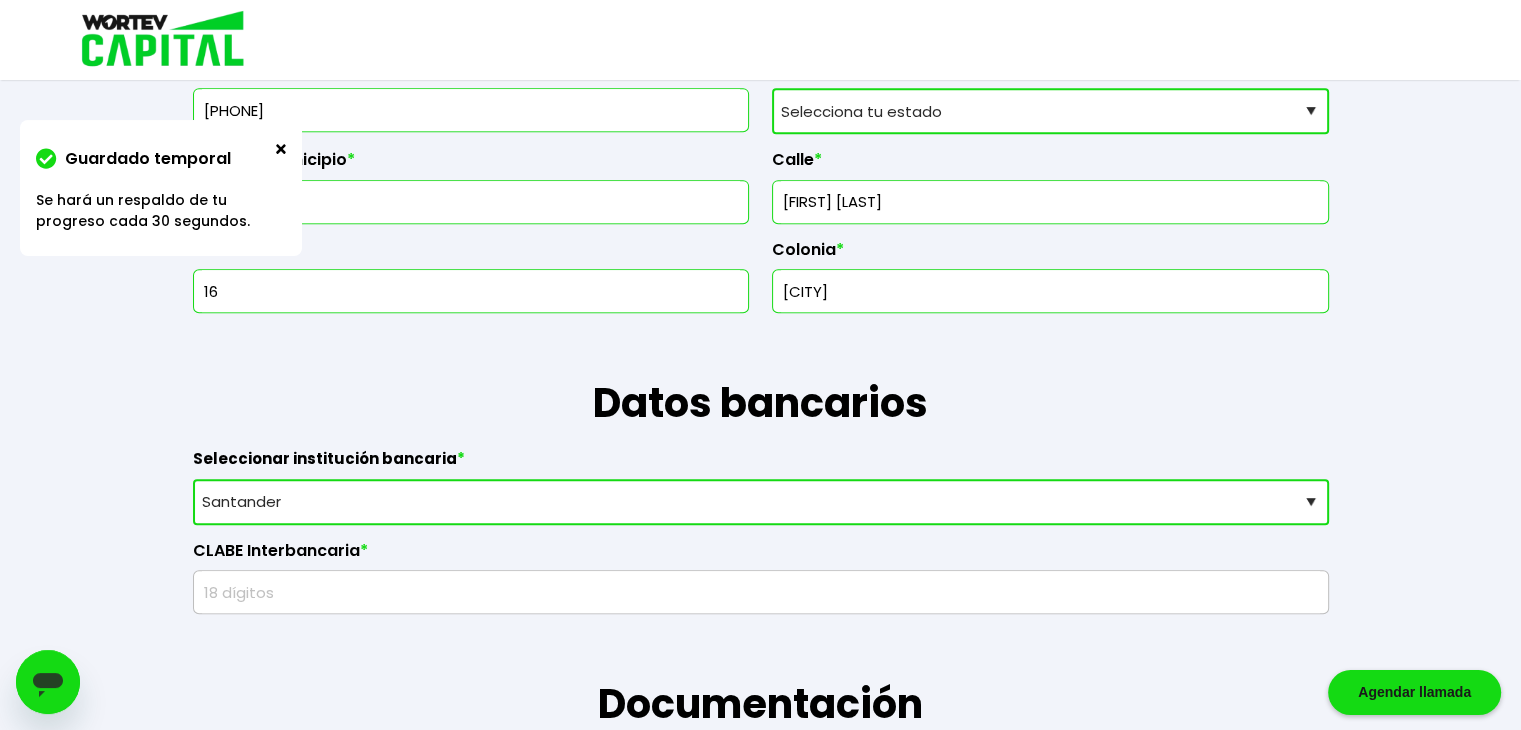 scroll, scrollTop: 1000, scrollLeft: 0, axis: vertical 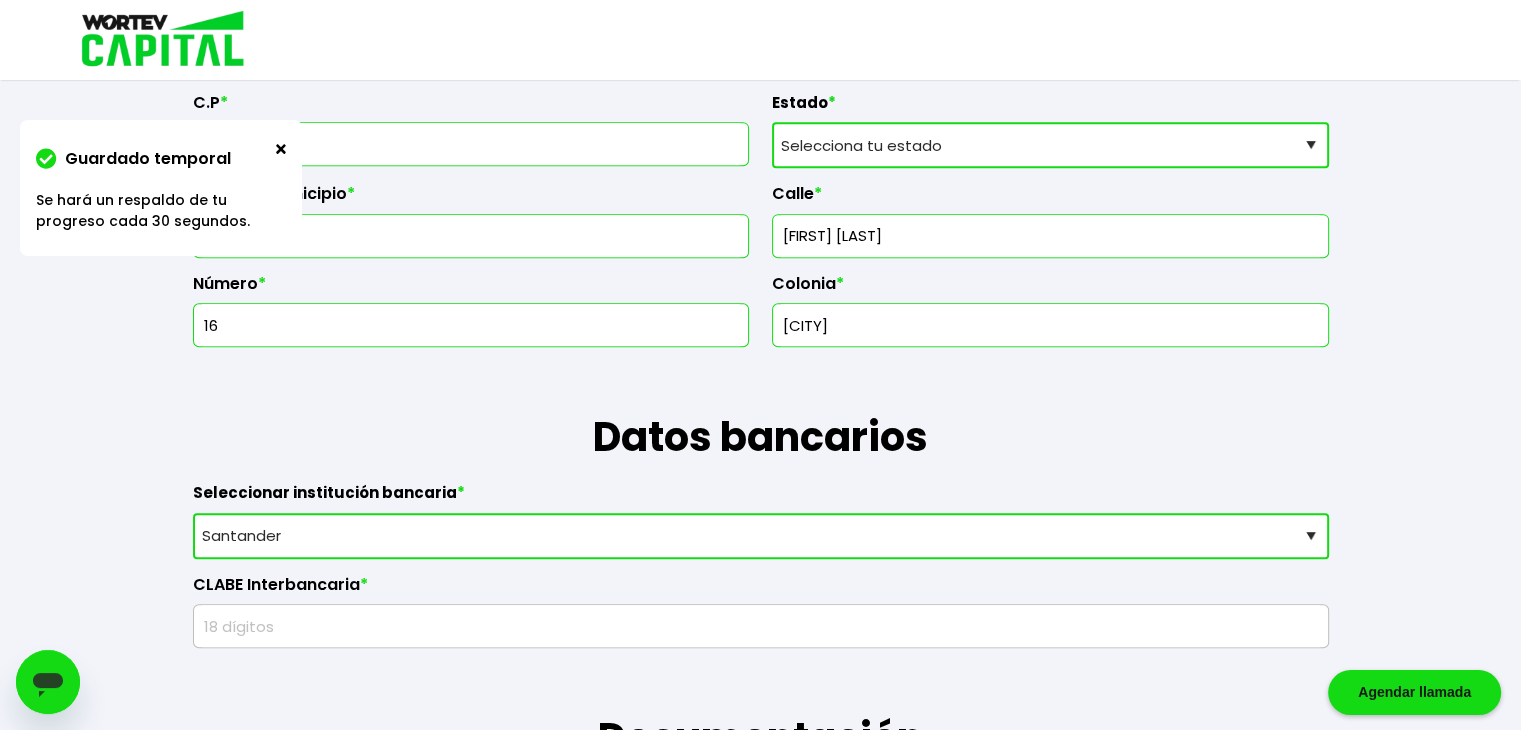 click at bounding box center (281, 149) 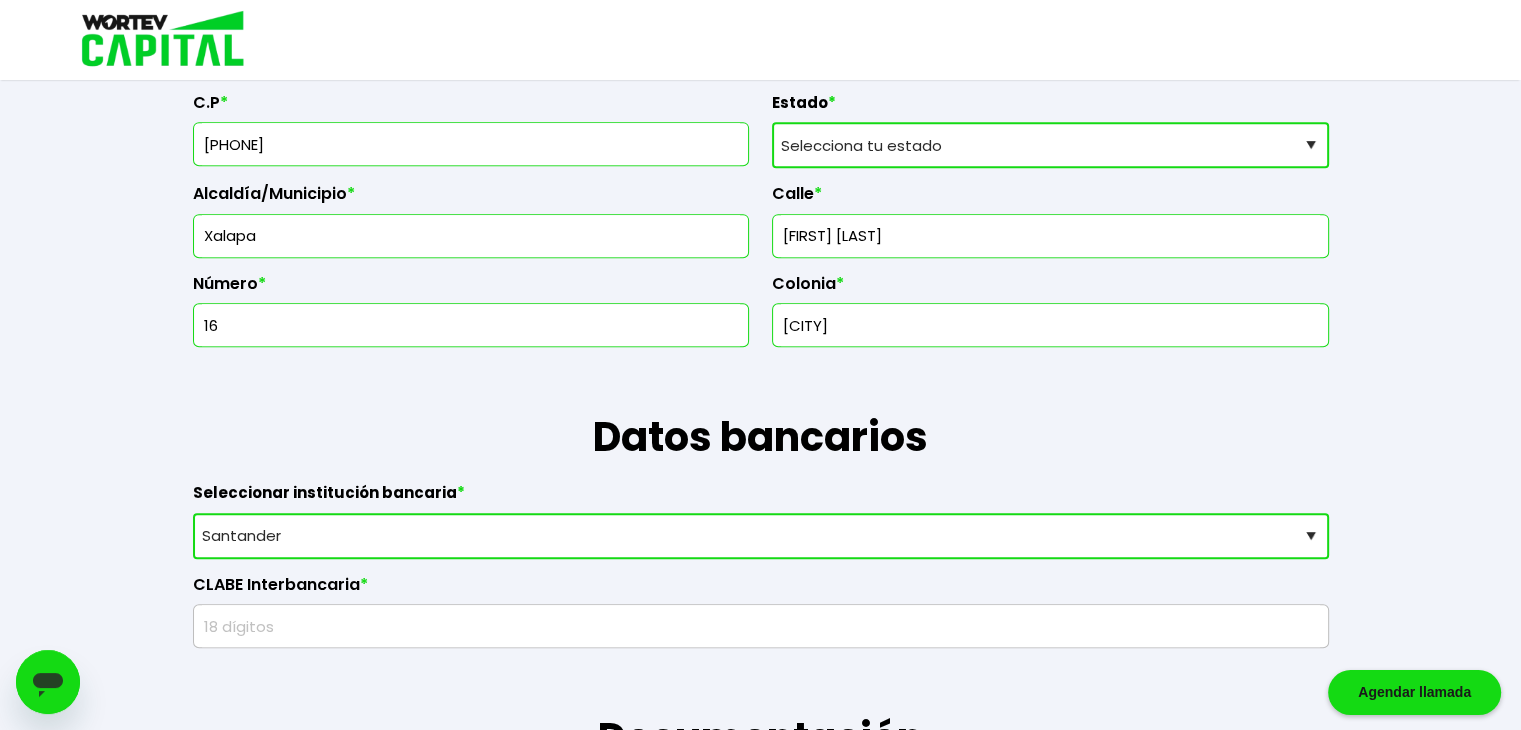 click on "Selecciona tu estado Aguascalientes Baja California Baja California Sur Campeche Chiapas Ciudad de México Chihuahua Coahuila Colima Durango Estado de México Guanajuato Guerrero Hidalgo Jalisco Michoacán Morelos Nayarit Nuevo León Oaxaca Puebla Querétaro Quintana Roo San Luis Potosí Sinaloa Sonora Tabasco Tamaulipas Tlaxcala Veracruz Yucatán Zacatecas" at bounding box center (1050, 145) 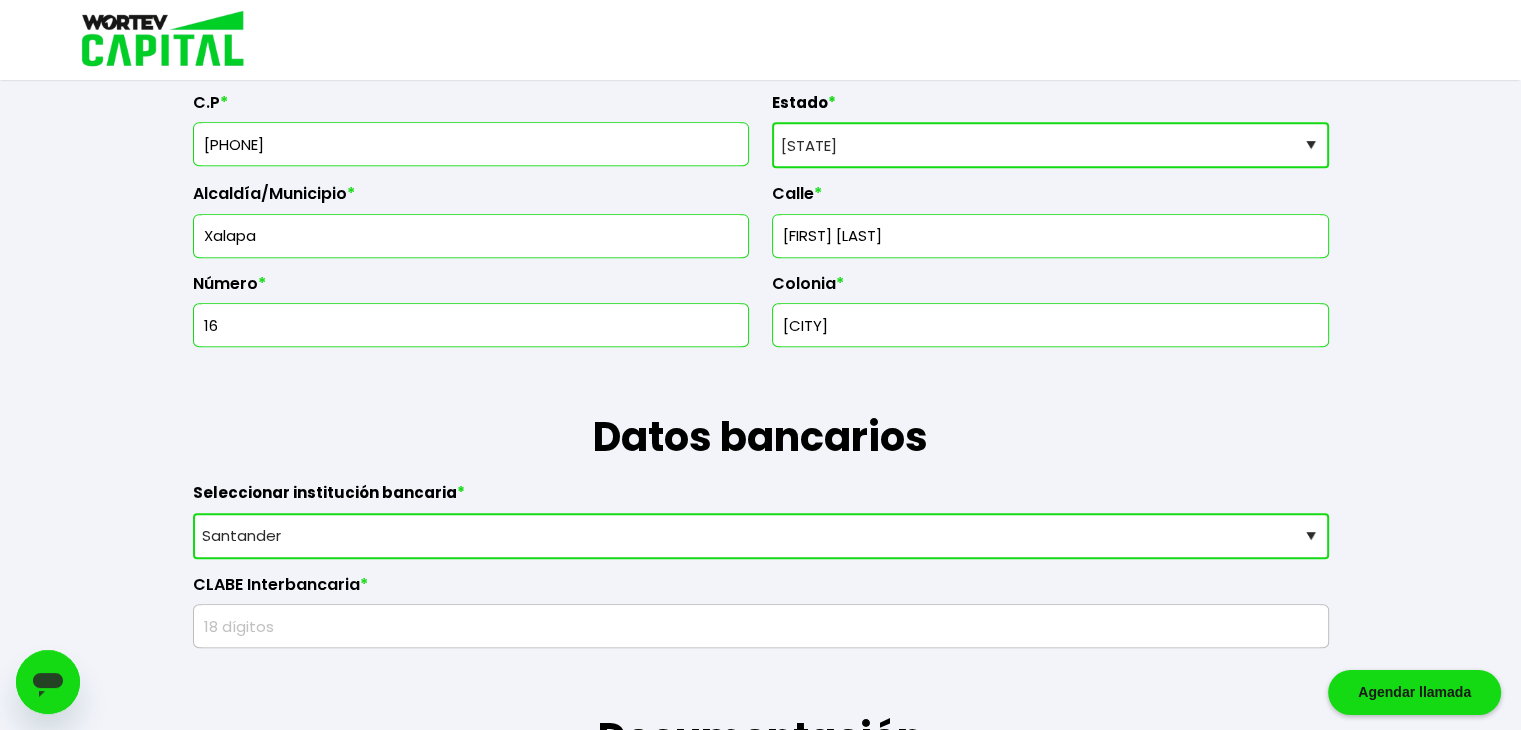 click on "Selecciona tu estado Aguascalientes Baja California Baja California Sur Campeche Chiapas Ciudad de México Chihuahua Coahuila Colima Durango Estado de México Guanajuato Guerrero Hidalgo Jalisco Michoacán Morelos Nayarit Nuevo León Oaxaca Puebla Querétaro Quintana Roo San Luis Potosí Sinaloa Sonora Tabasco Tamaulipas Tlaxcala Veracruz Yucatán Zacatecas" at bounding box center [1050, 145] 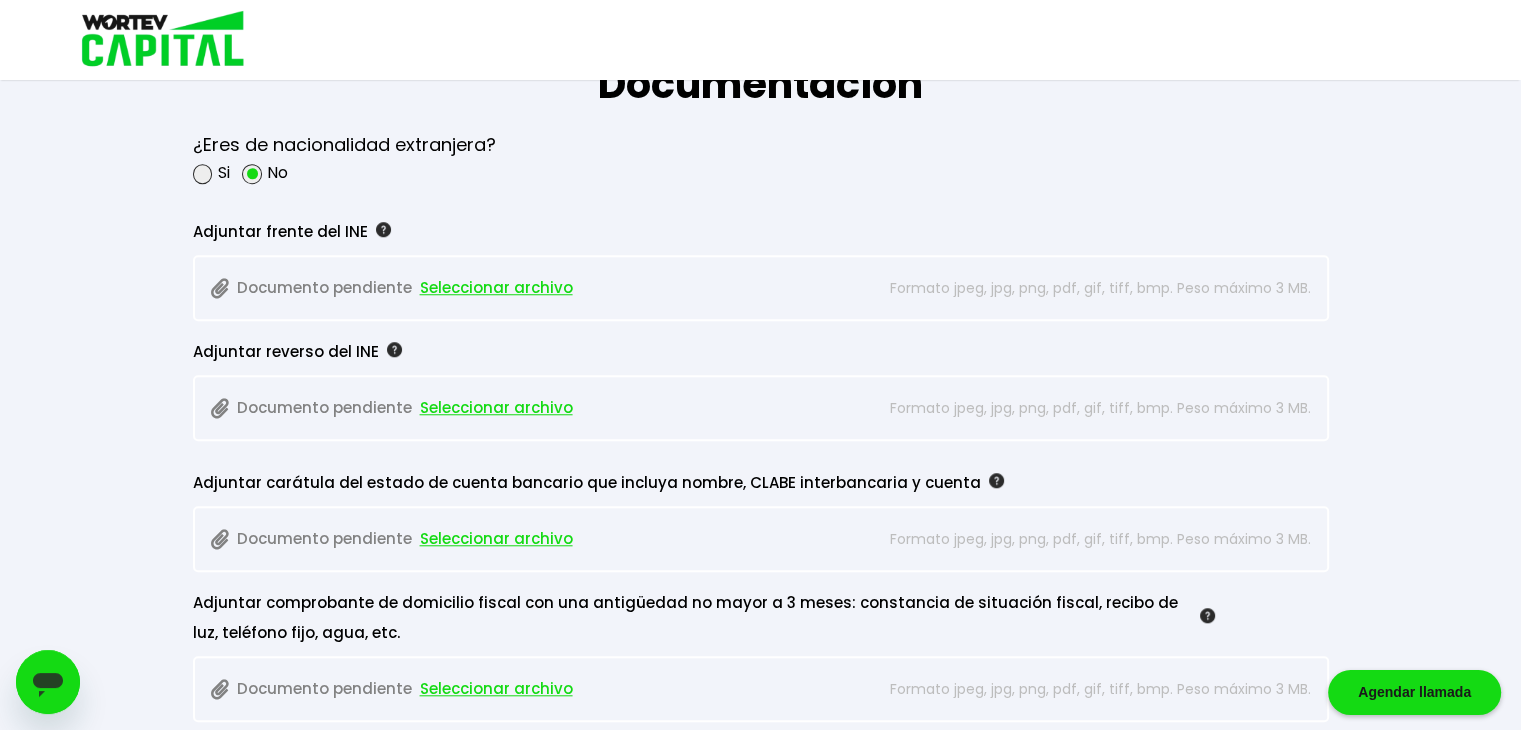 scroll, scrollTop: 1700, scrollLeft: 0, axis: vertical 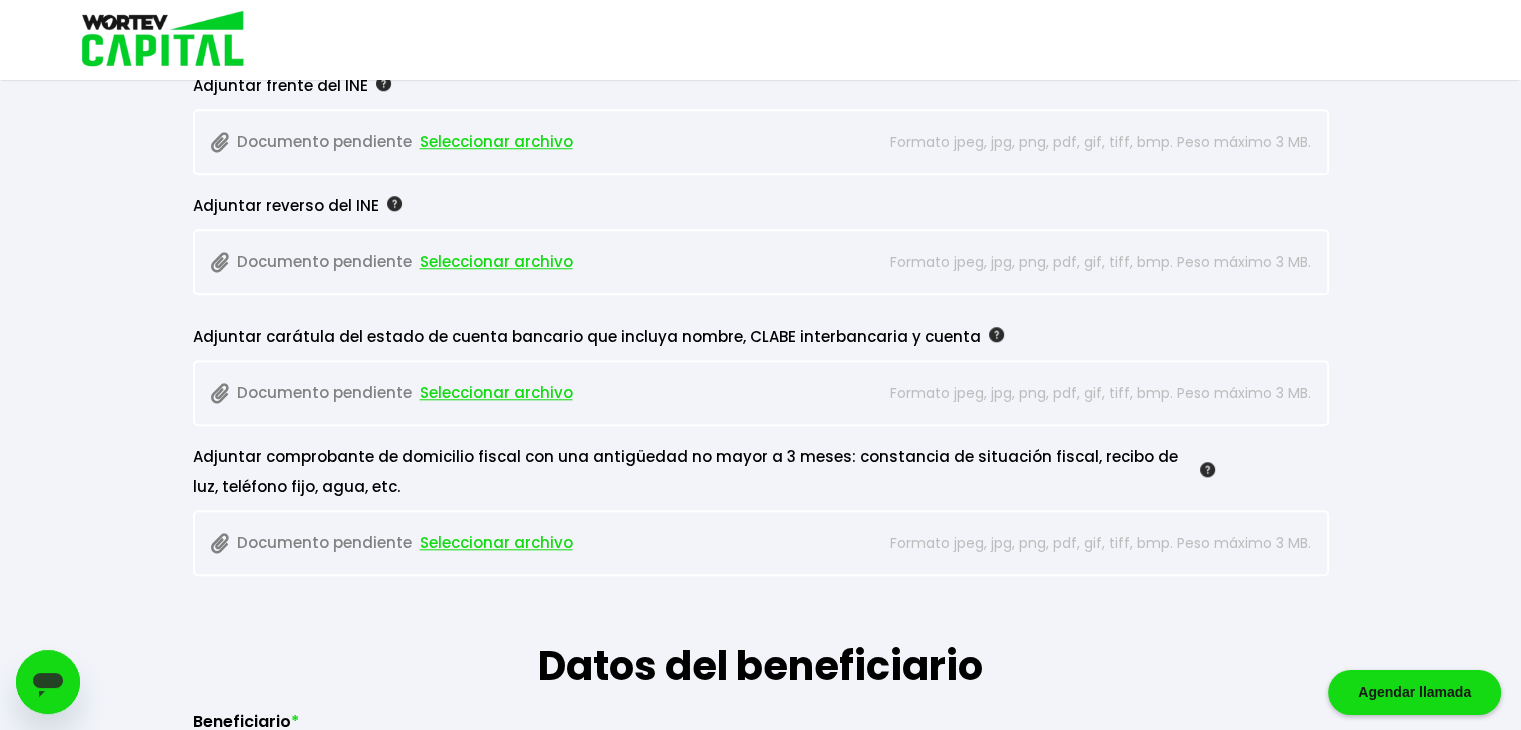 click on "Seleccionar archivo" at bounding box center [496, 543] 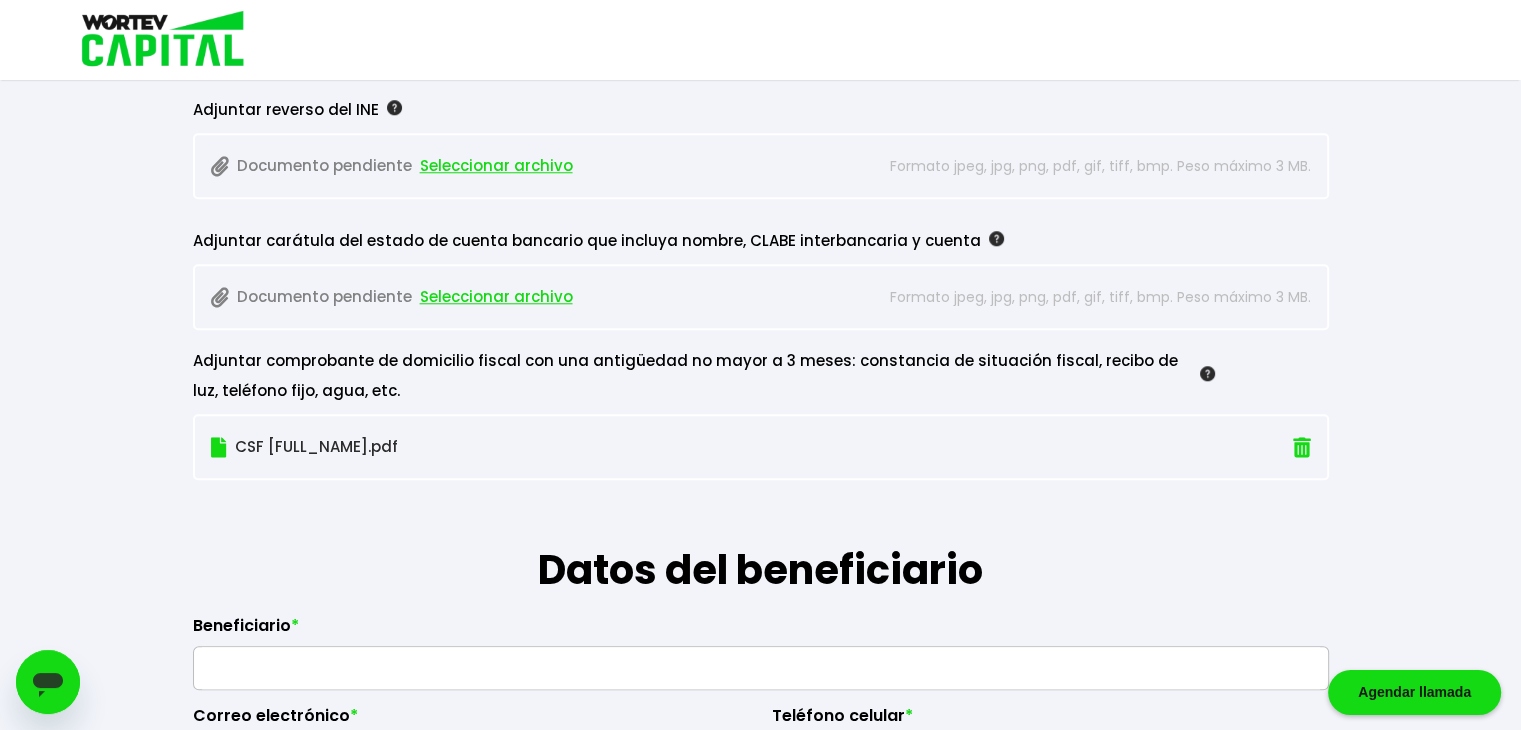 scroll, scrollTop: 1900, scrollLeft: 0, axis: vertical 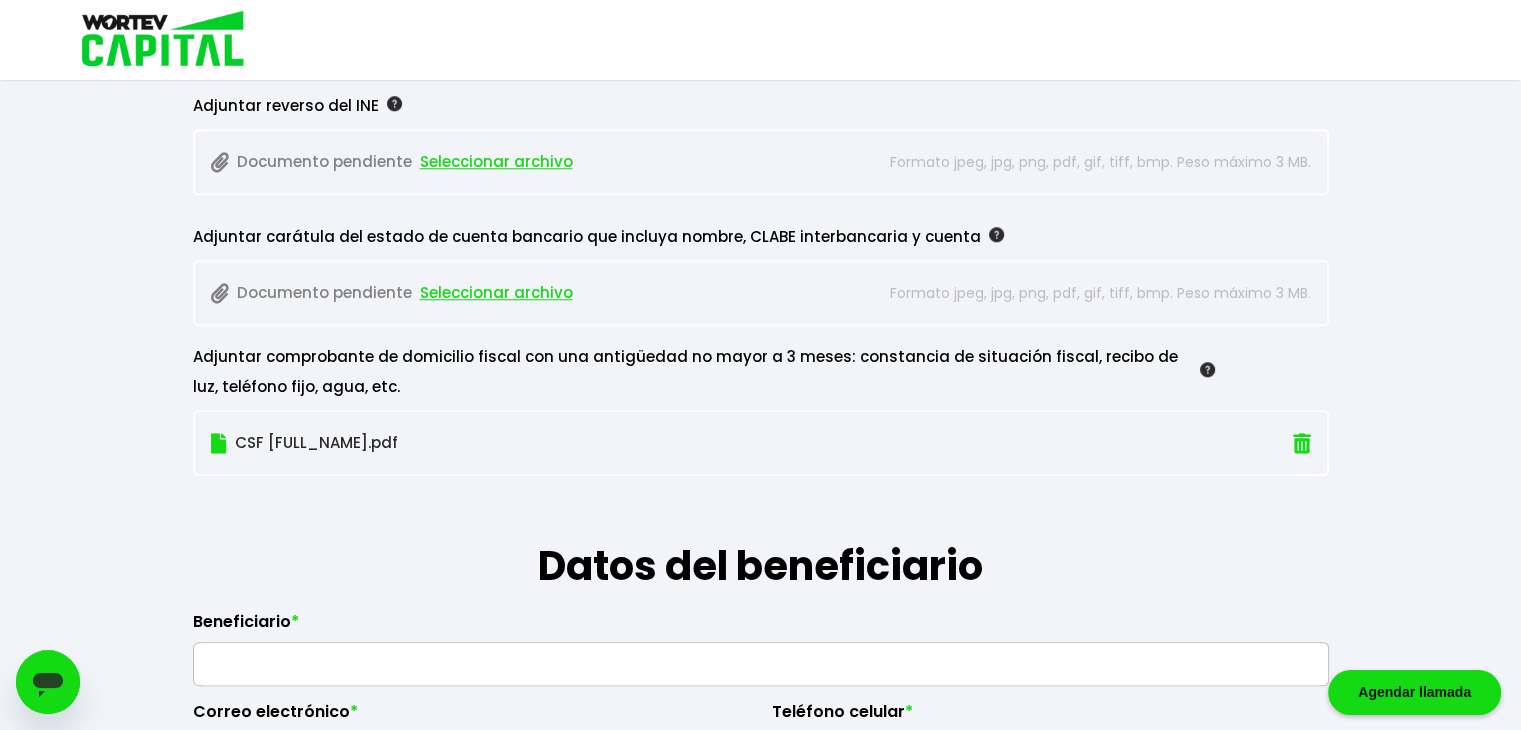 click on "Seleccionar archivo" at bounding box center (496, 293) 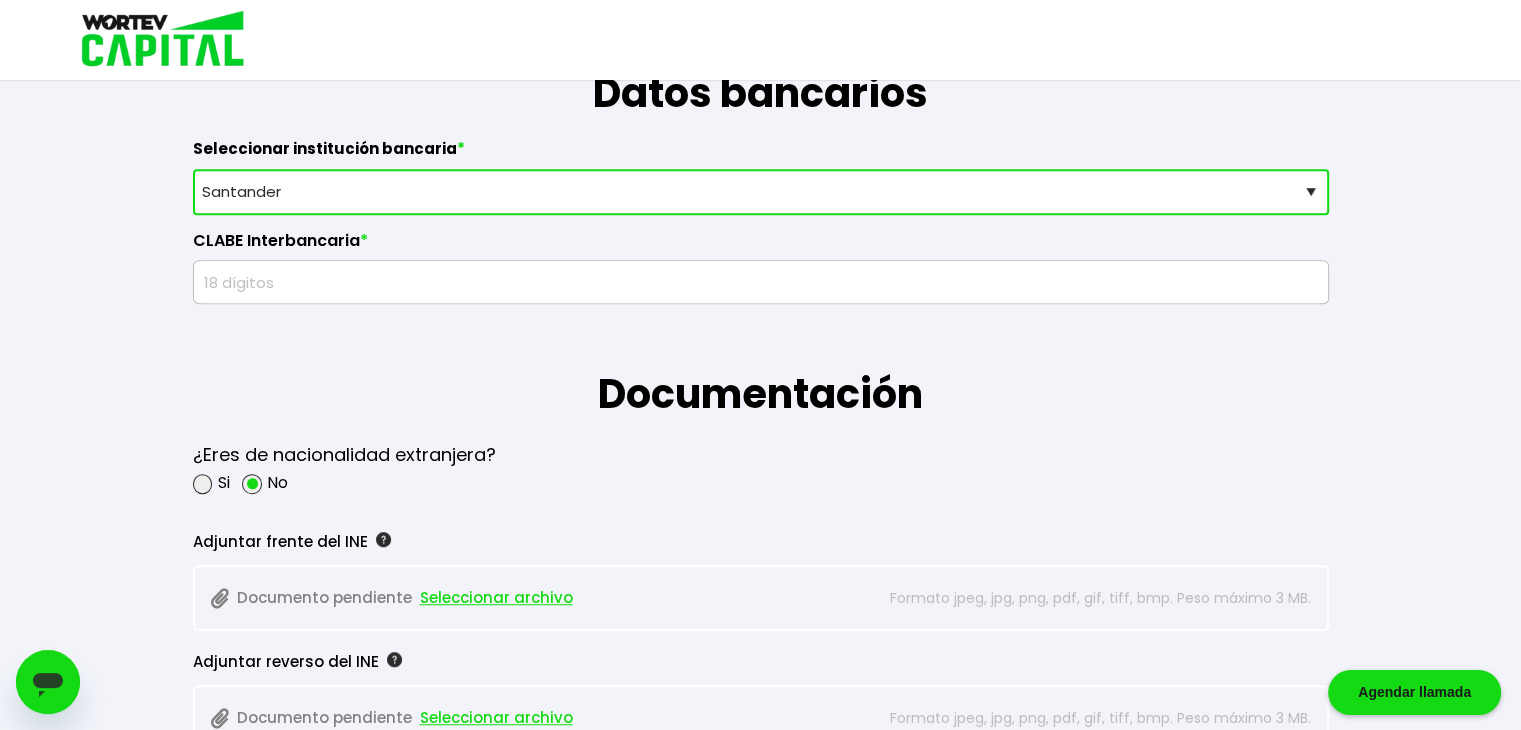 scroll, scrollTop: 1600, scrollLeft: 0, axis: vertical 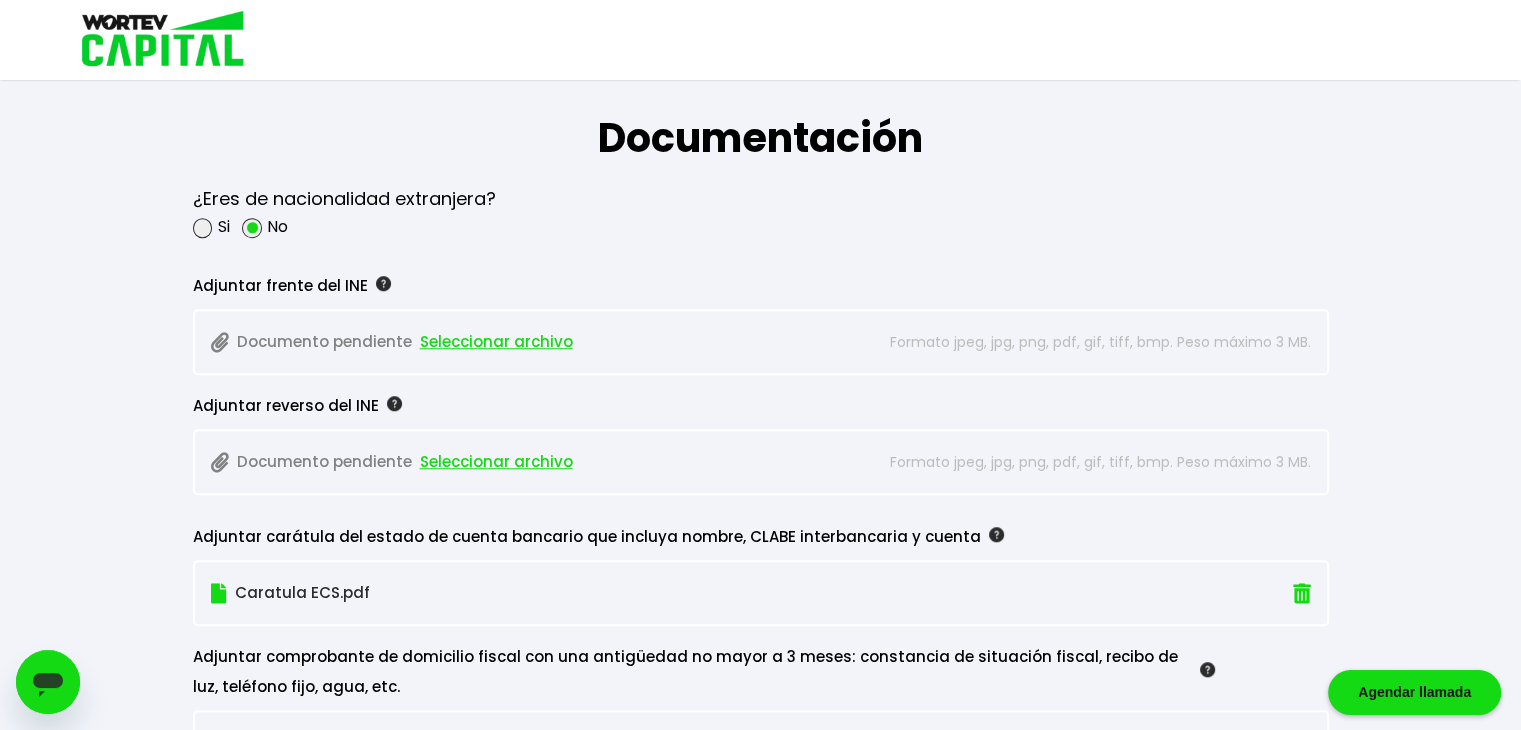 click on "Seleccionar archivo" at bounding box center (496, 342) 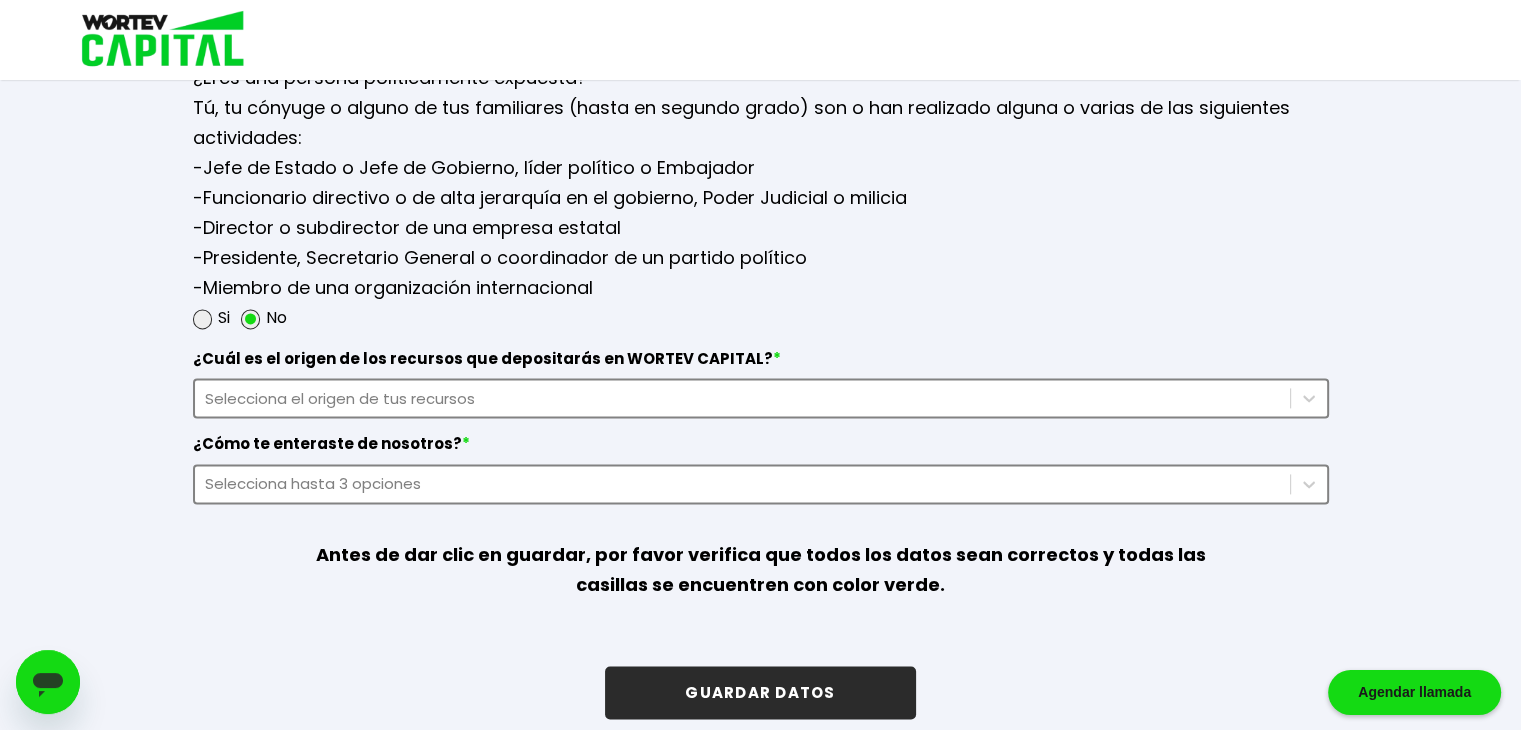 scroll, scrollTop: 2638, scrollLeft: 0, axis: vertical 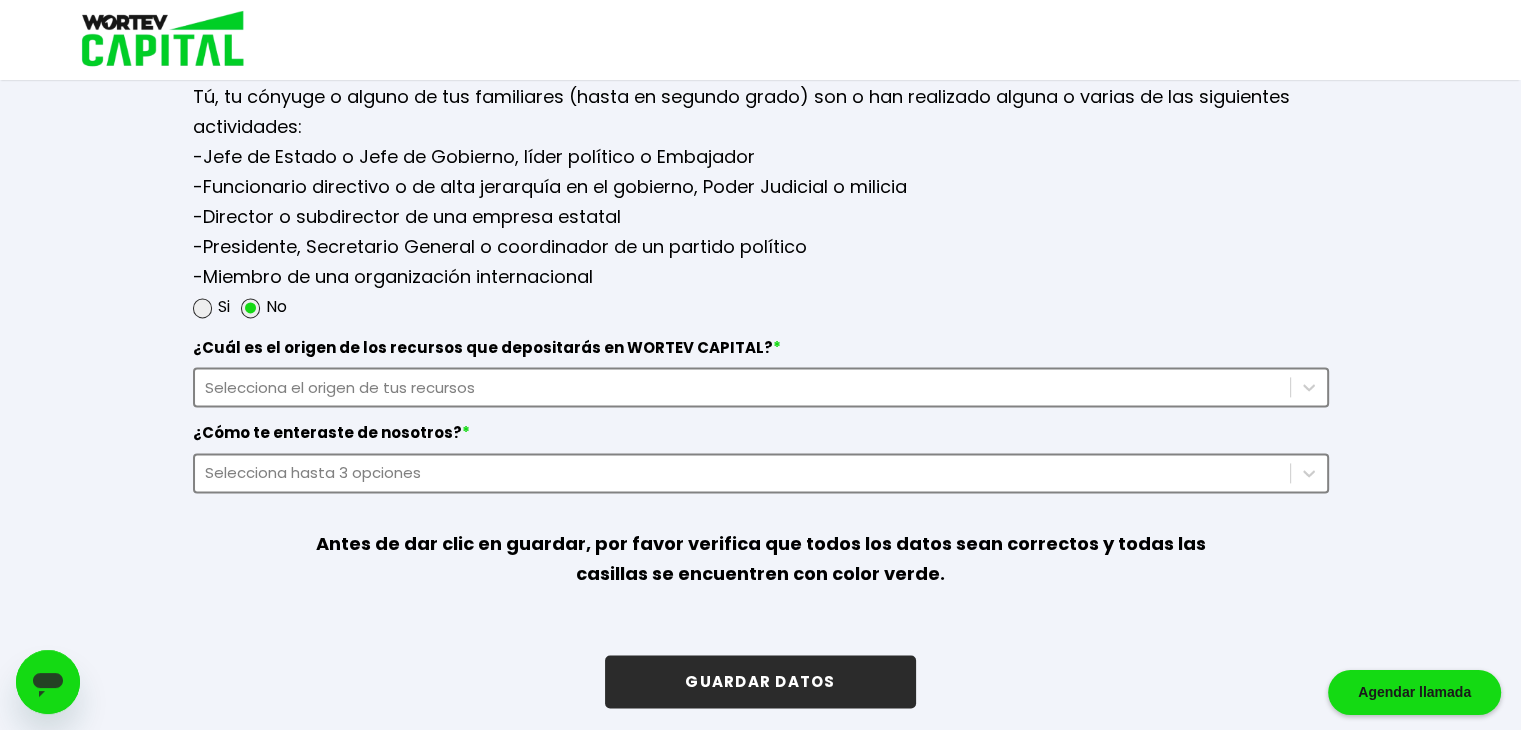 click on "GUARDAR DATOS" at bounding box center (760, 681) 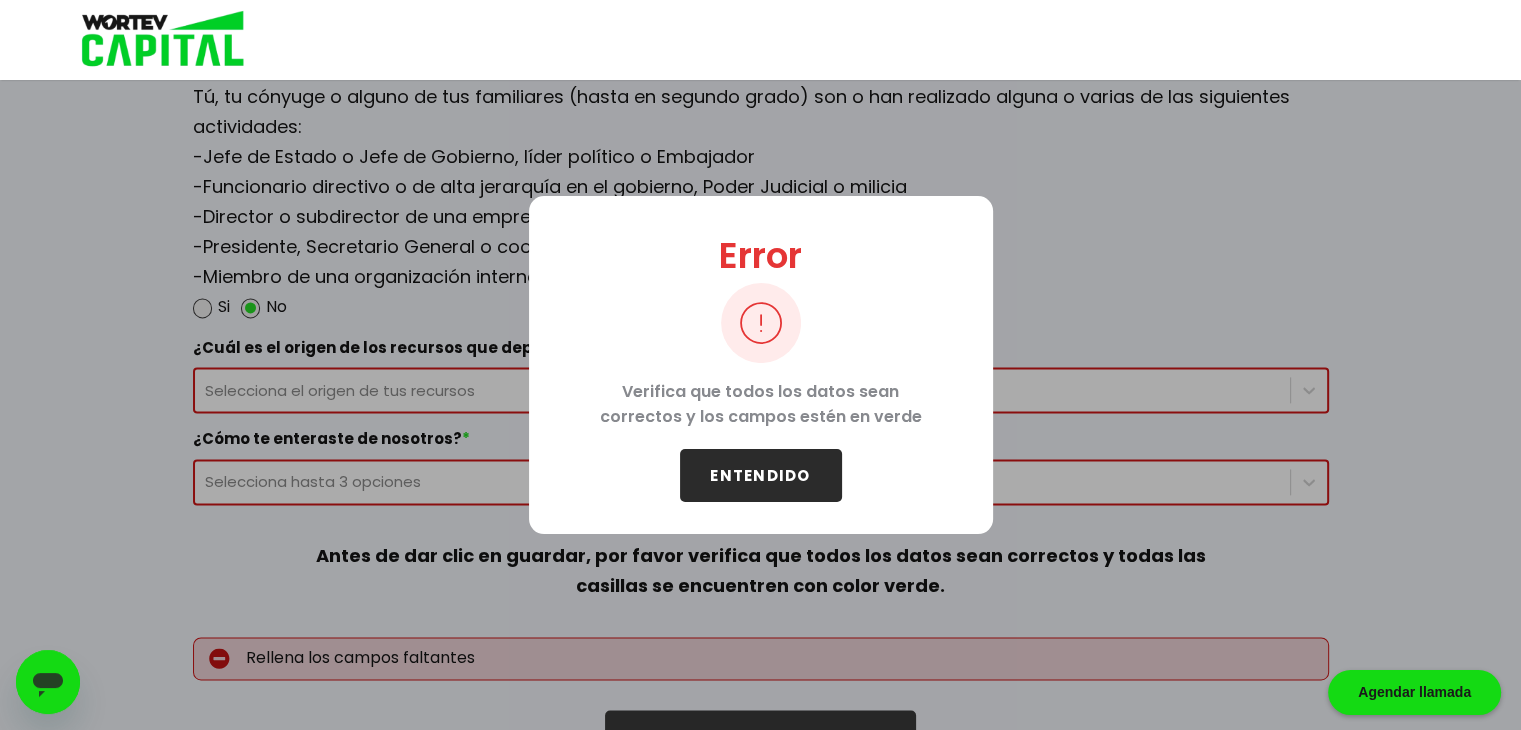 click on "ENTENDIDO" at bounding box center (761, 475) 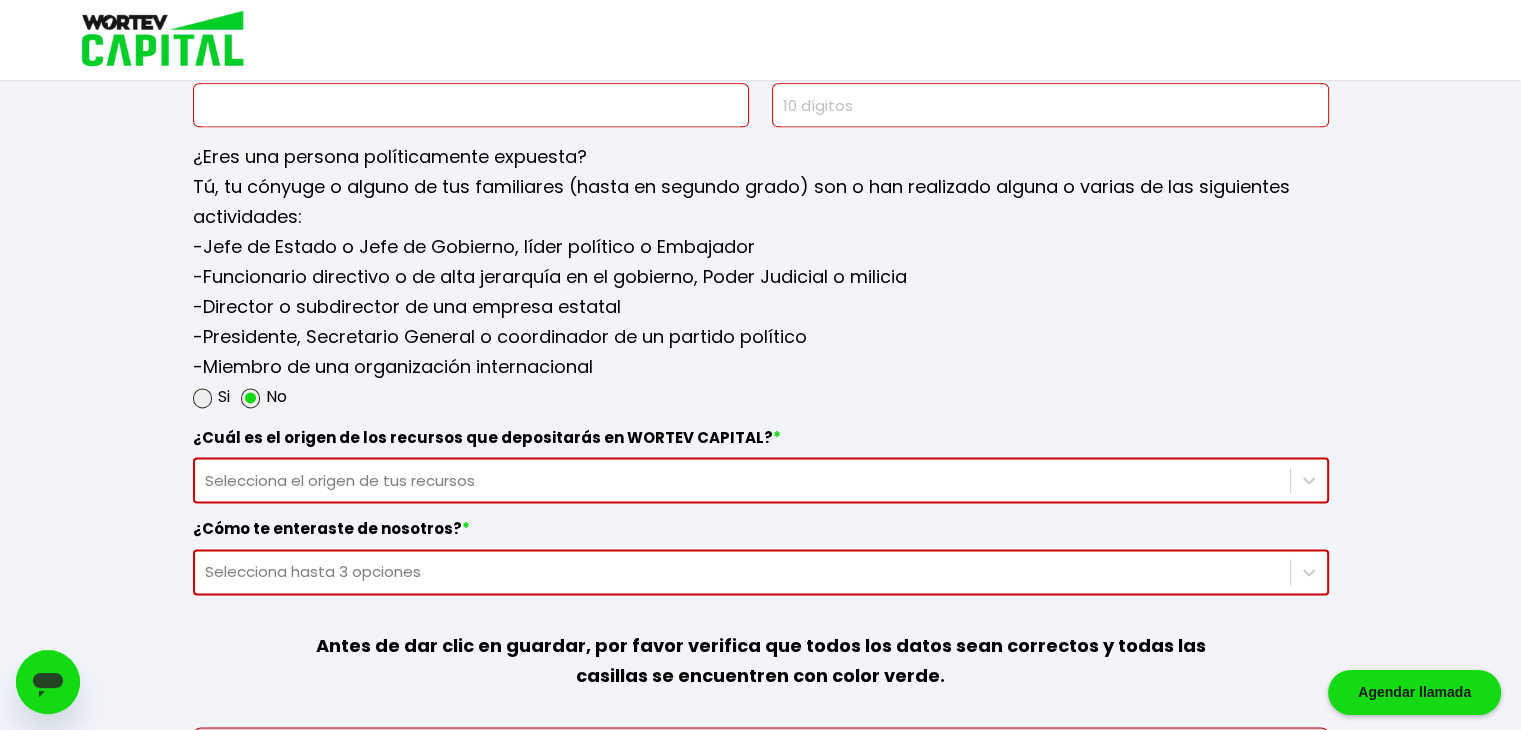scroll, scrollTop: 2594, scrollLeft: 0, axis: vertical 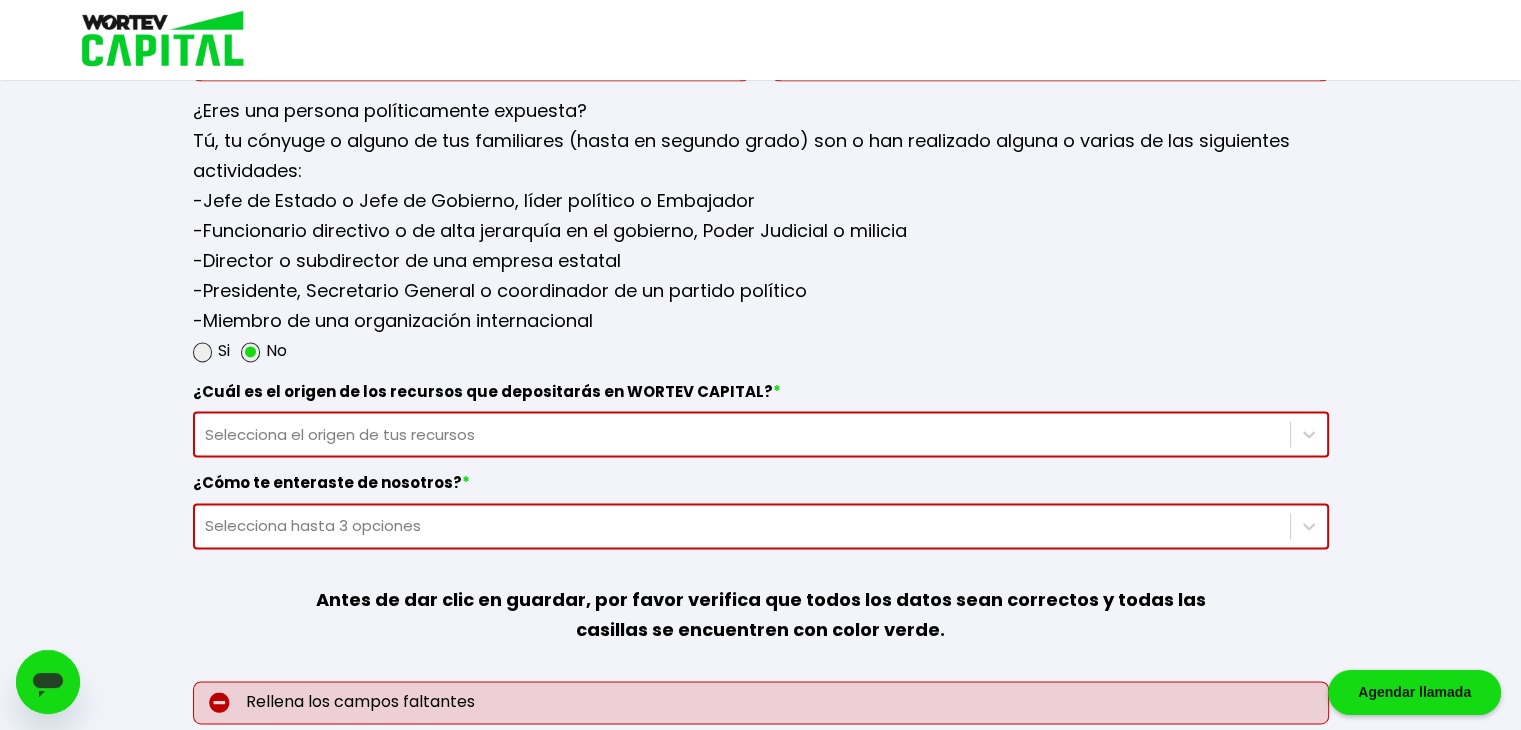 click on "Selecciona el origen de tus recursos" at bounding box center [742, 434] 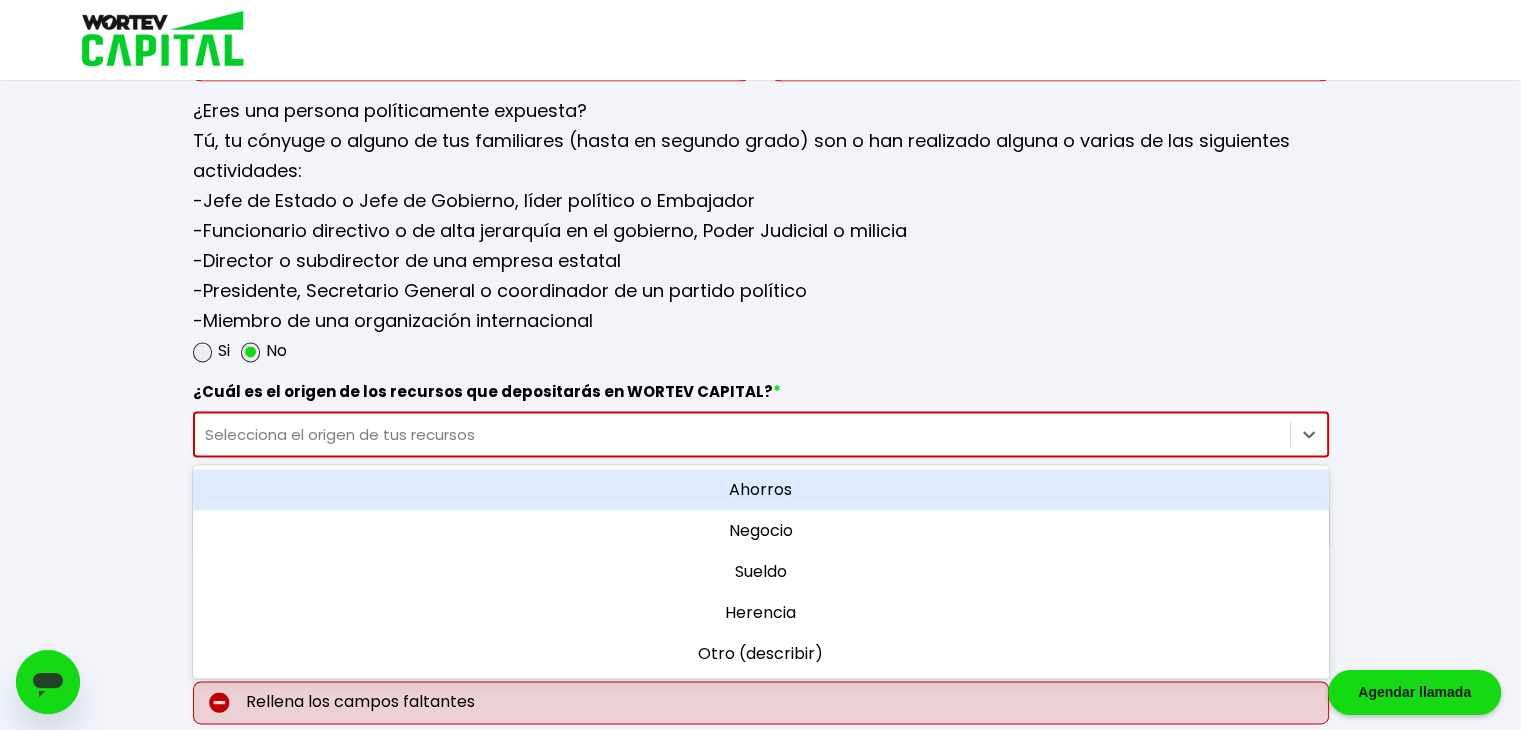 click on "Ahorros" at bounding box center (761, 489) 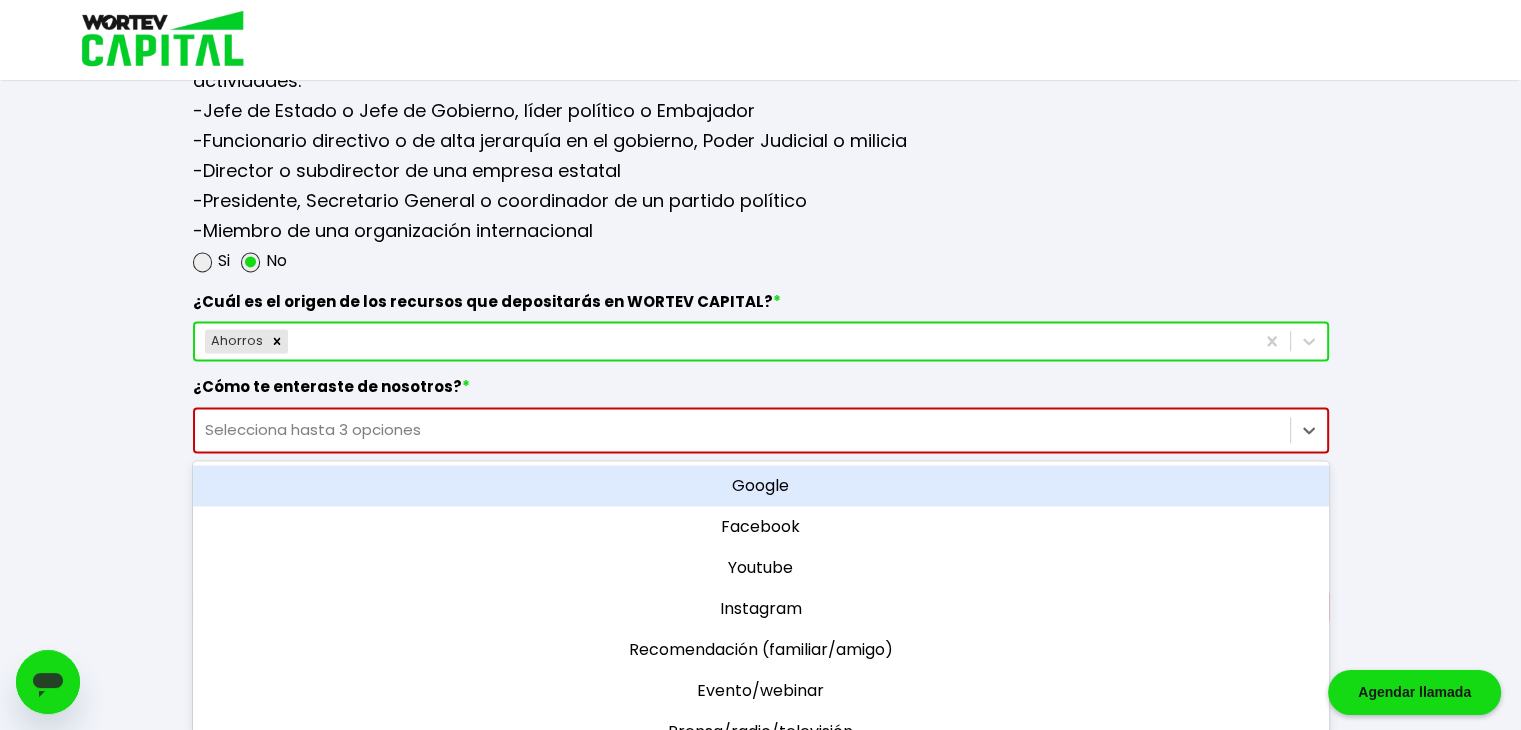click on "option Google focused, 1 of 11. 11 results available. Use Up and Down to choose options, press Enter to select the currently focused option, press Escape to exit the menu, press Tab to select the option and exit the menu. Selecciona hasta 3 opciones Google Facebook Youtube Instagram Recomendación (familiar/amigo) Evento/webinar Prensa/radio/televisión LinkedIn Pinterest Podcast Otro (describir)" at bounding box center (761, 430) 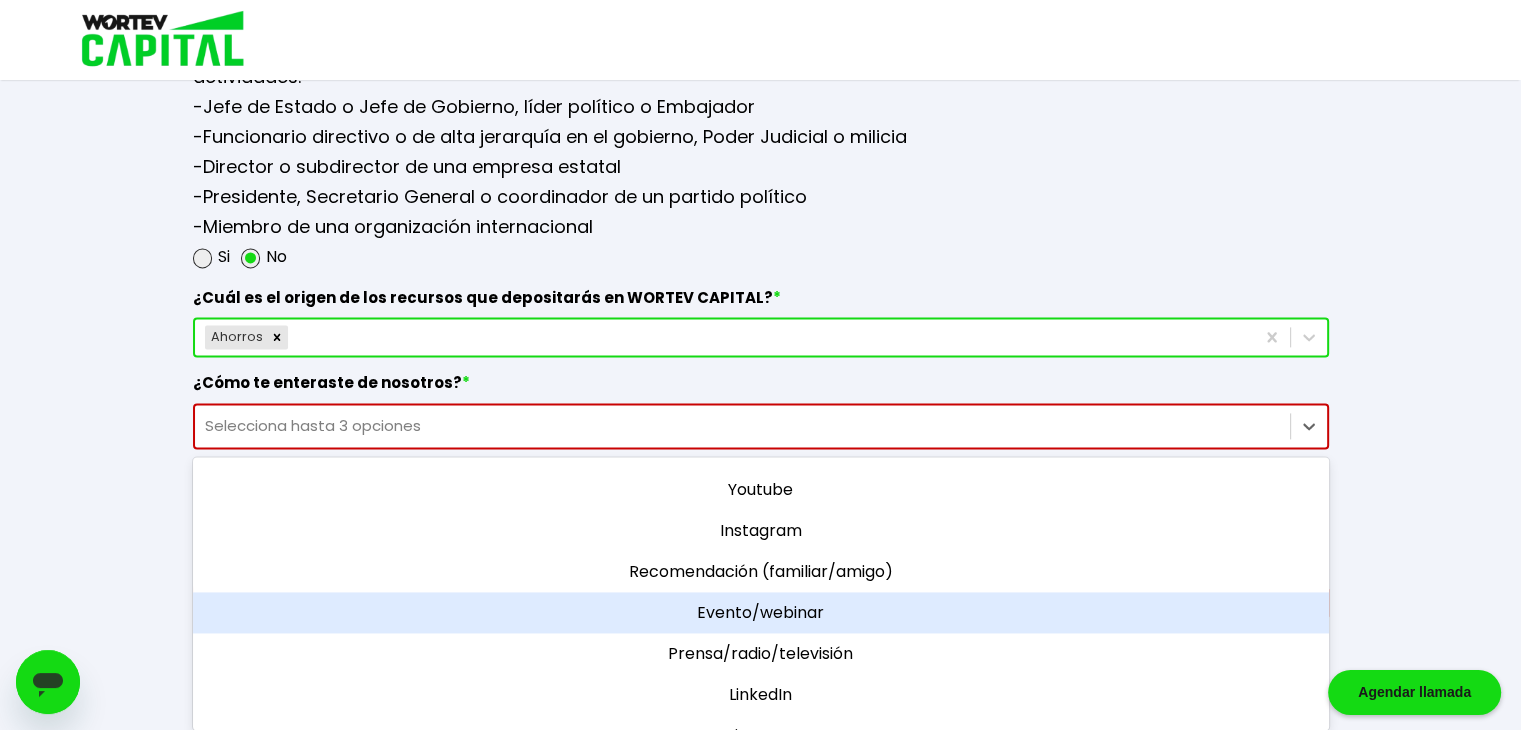 scroll, scrollTop: 0, scrollLeft: 0, axis: both 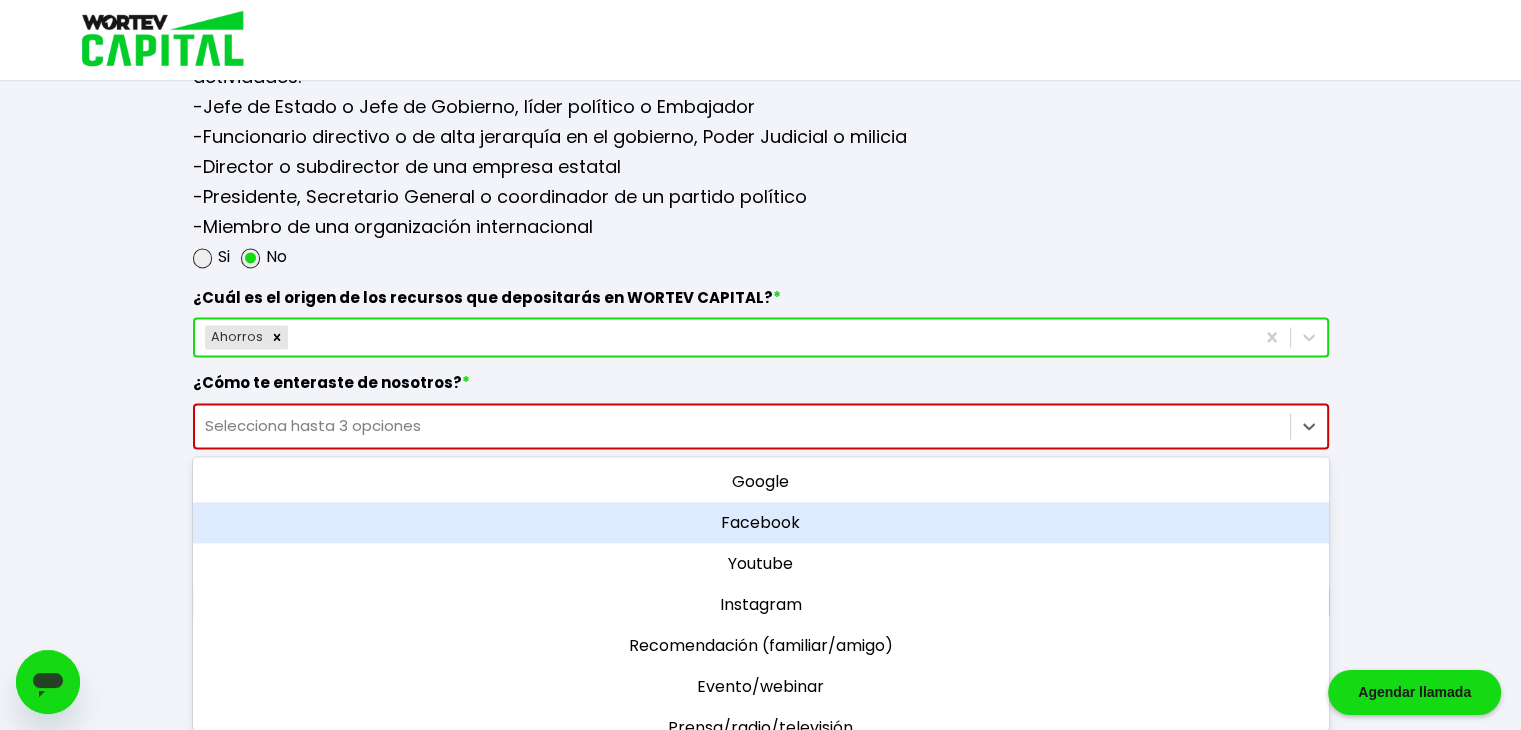 click on "Facebook" at bounding box center (761, 522) 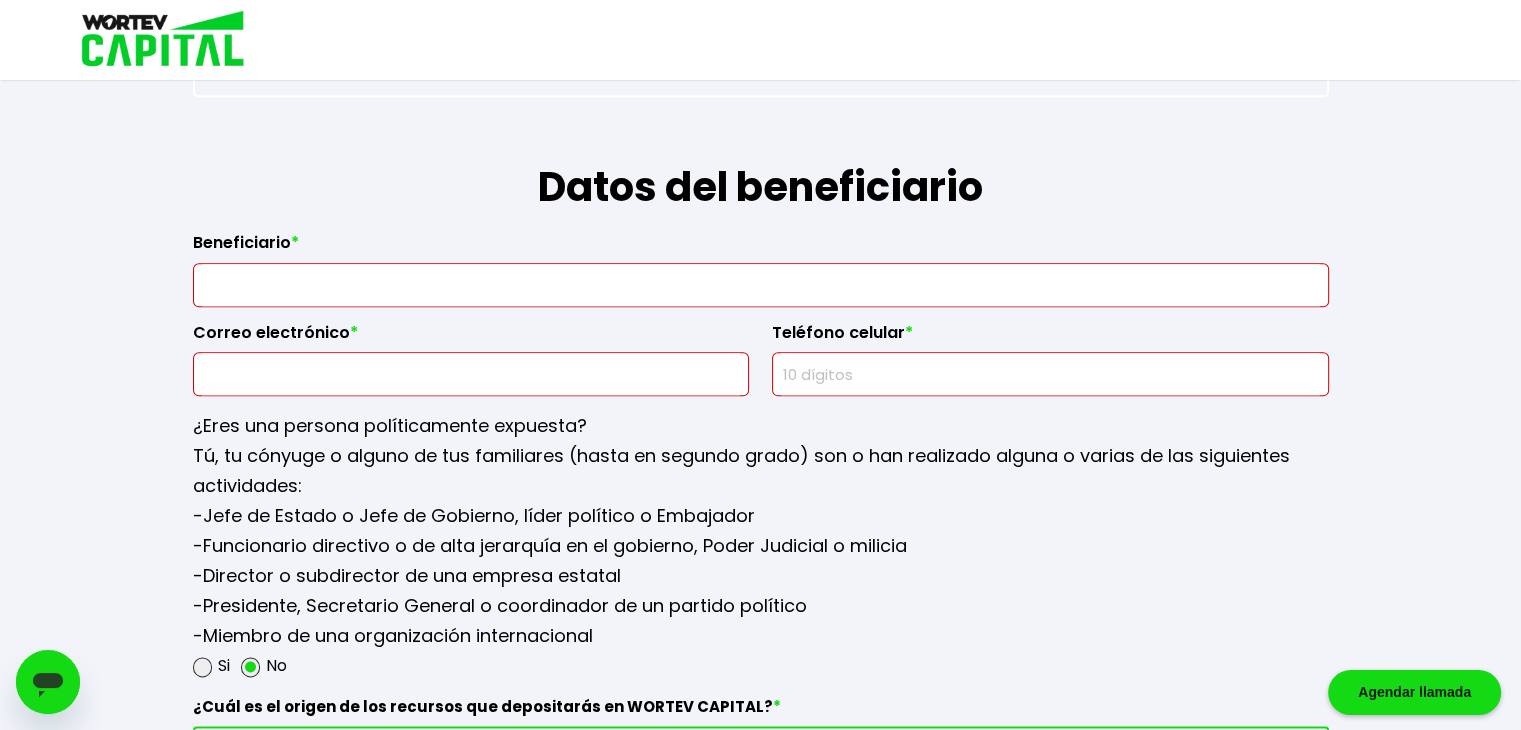 scroll, scrollTop: 2180, scrollLeft: 0, axis: vertical 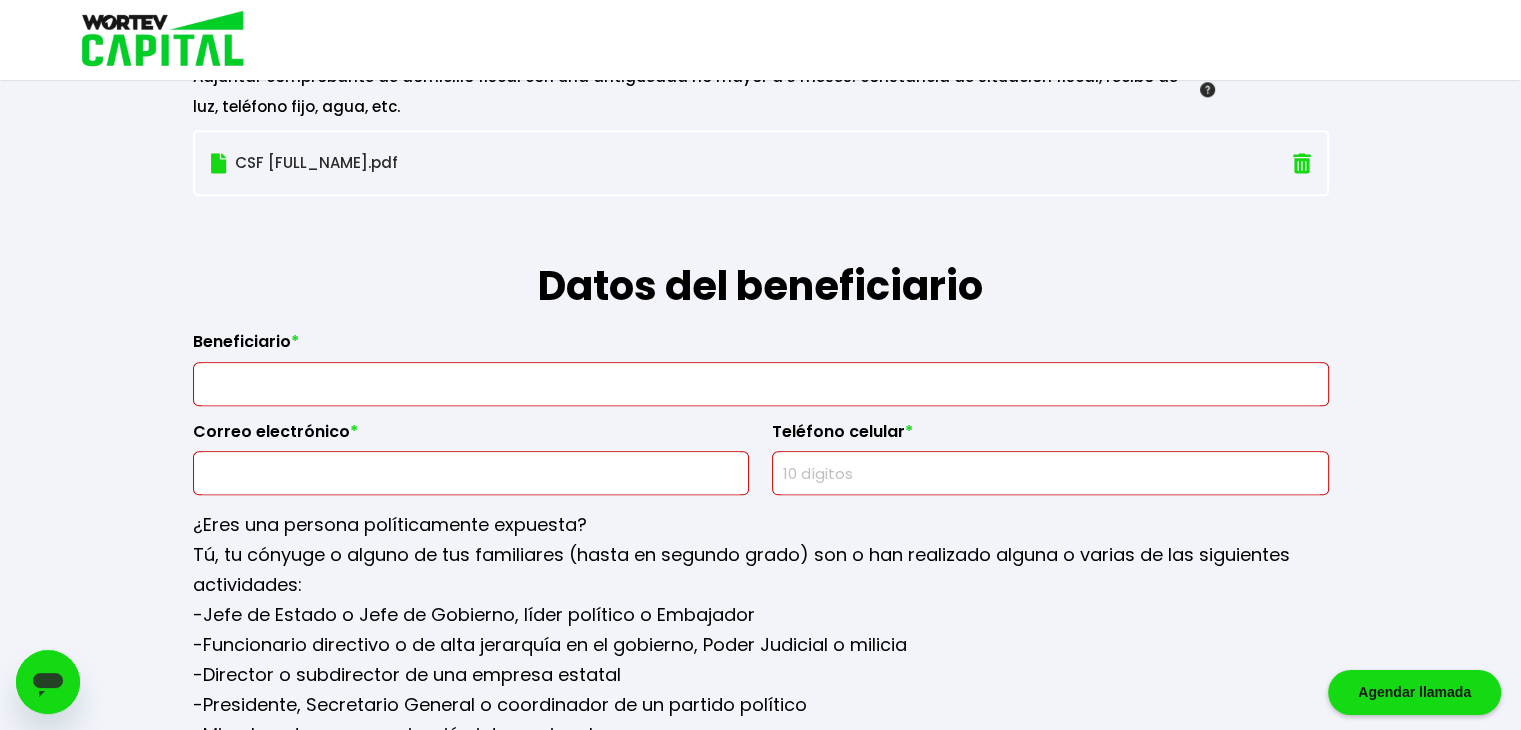click at bounding box center (761, 384) 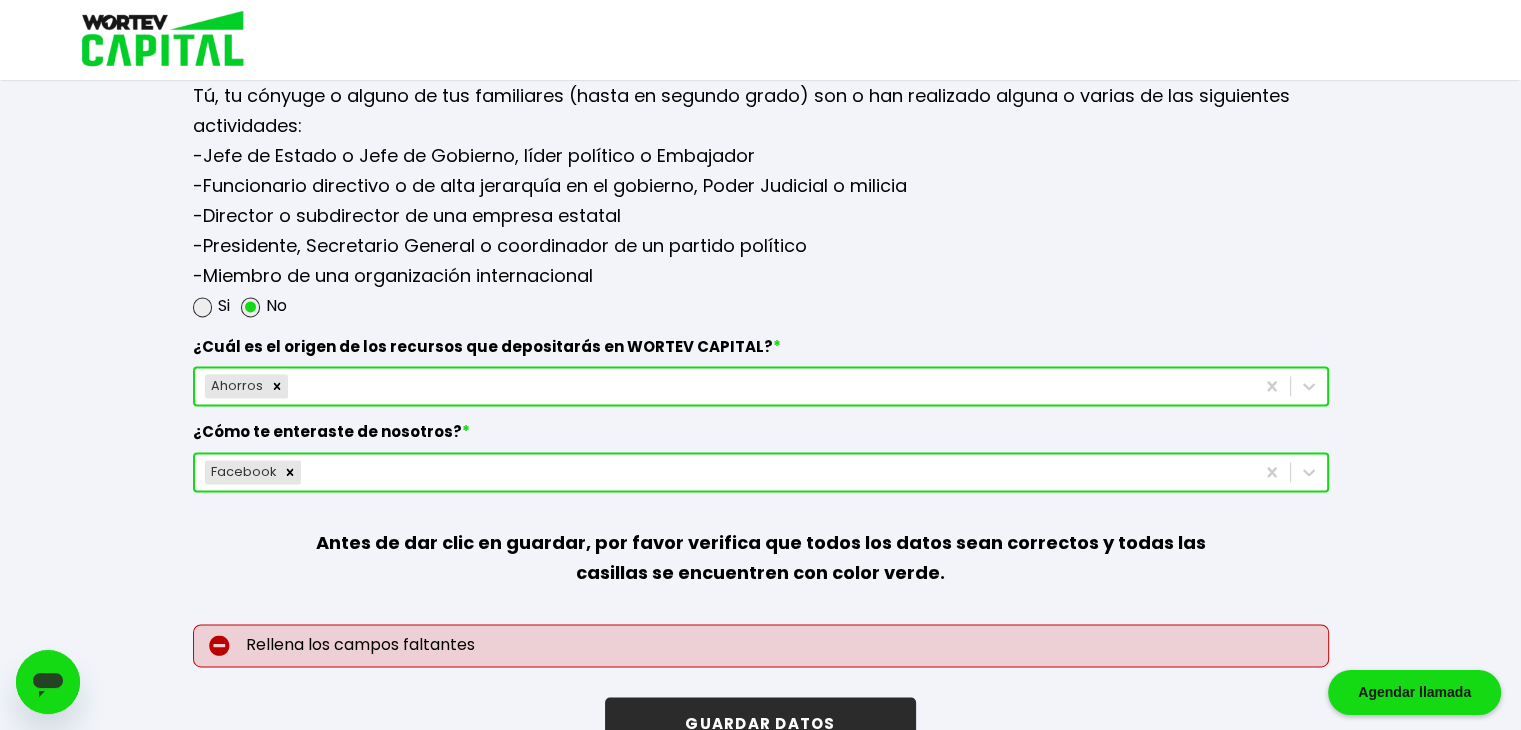 scroll, scrollTop: 2680, scrollLeft: 0, axis: vertical 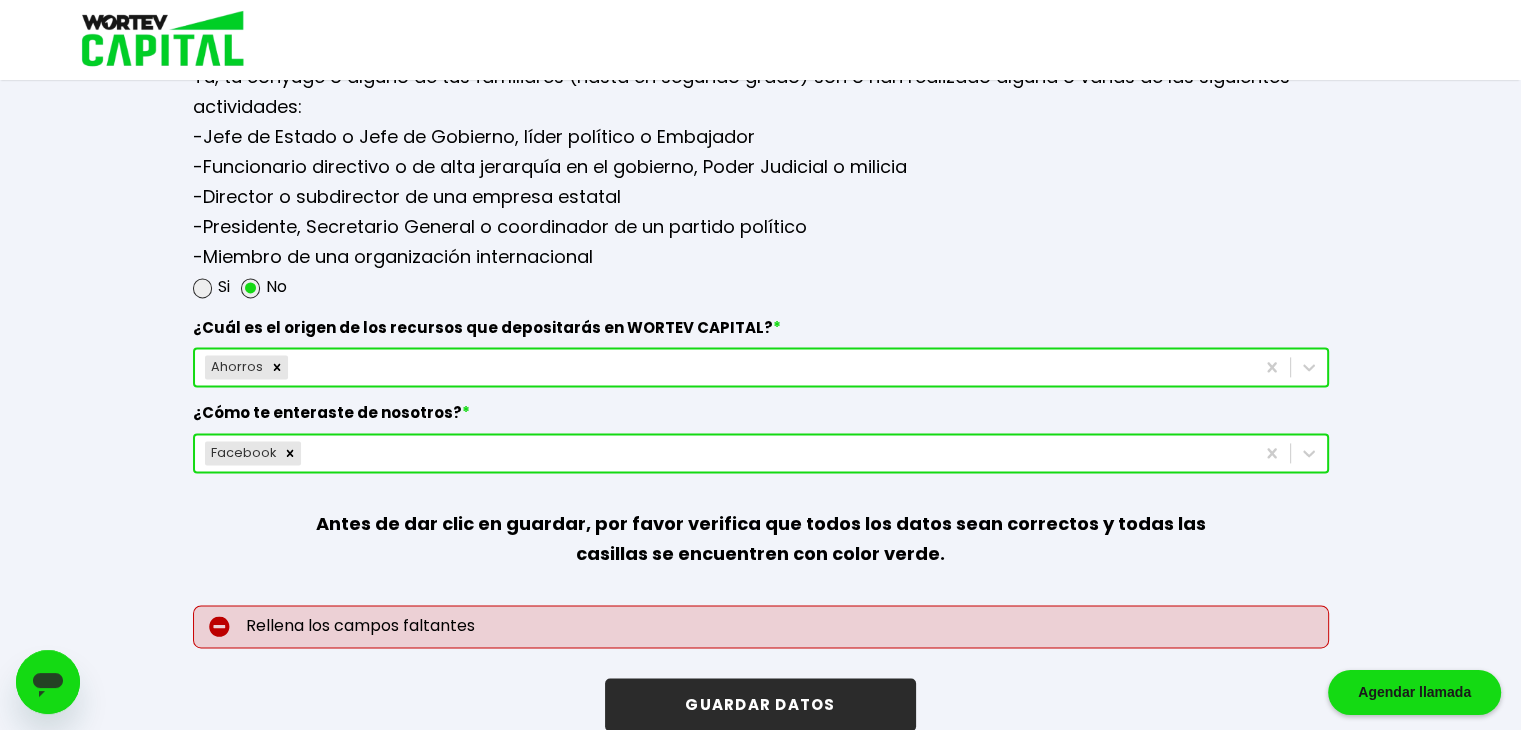 click on "GUARDAR DATOS" at bounding box center [760, 704] 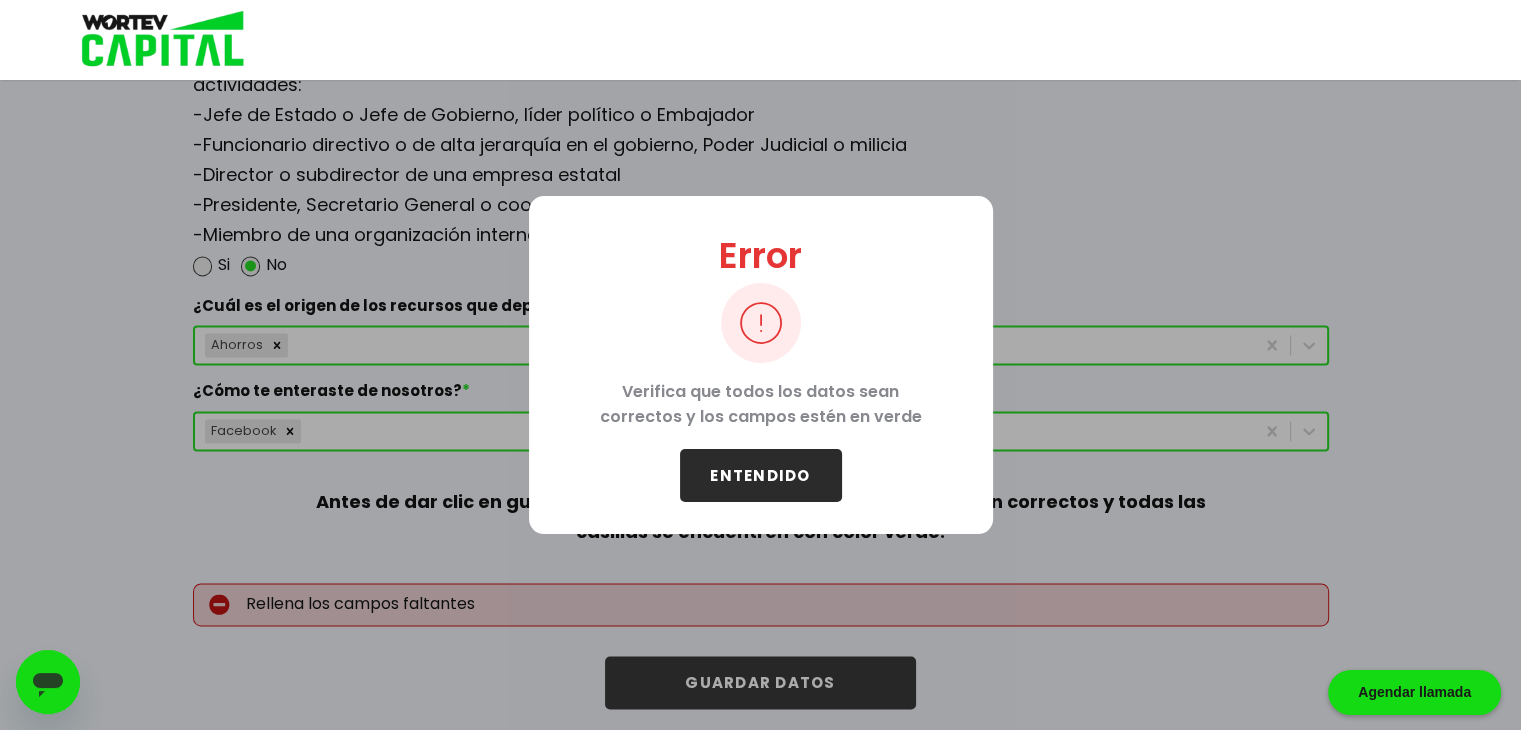 click on "ENTENDIDO" at bounding box center (761, 475) 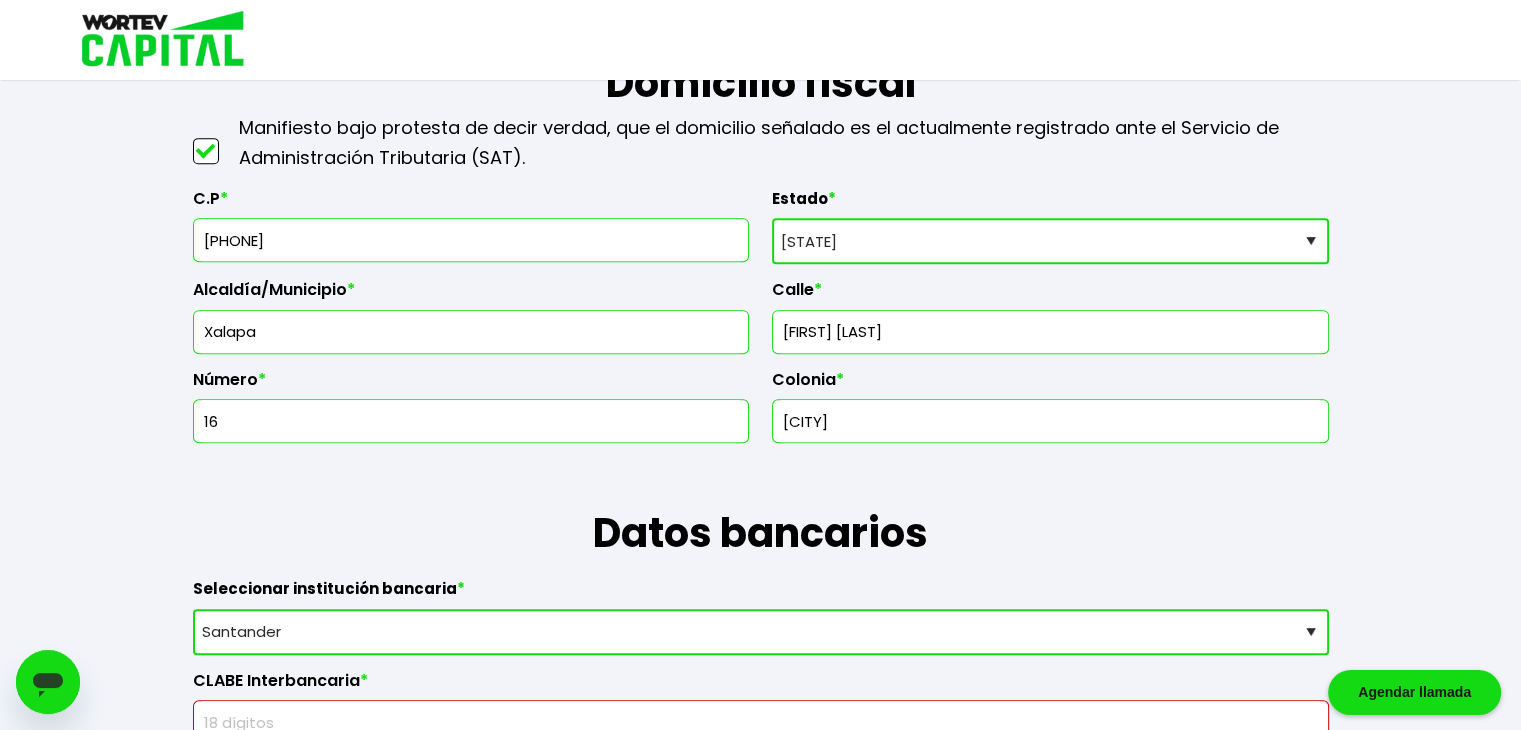 scroll, scrollTop: 902, scrollLeft: 0, axis: vertical 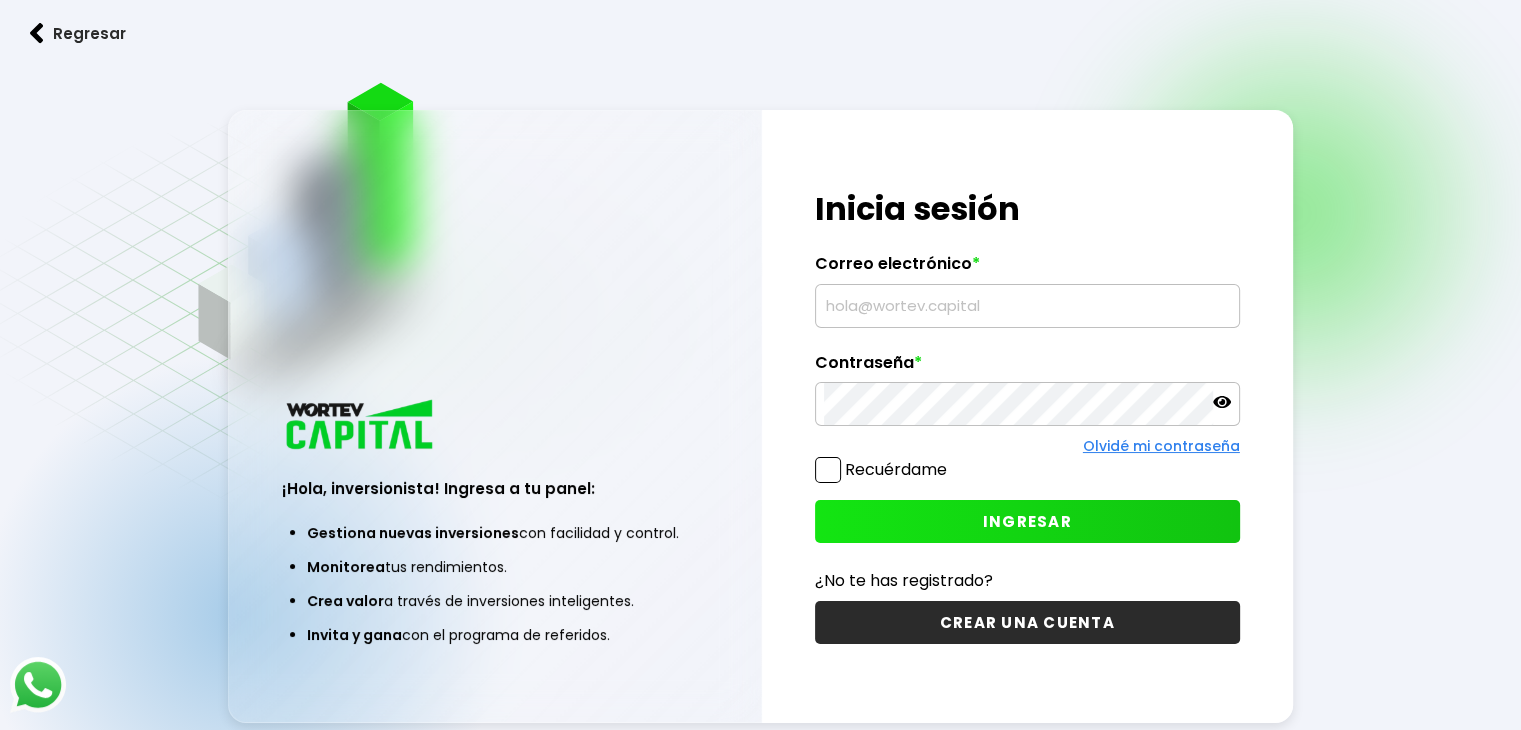 click at bounding box center (1027, 306) 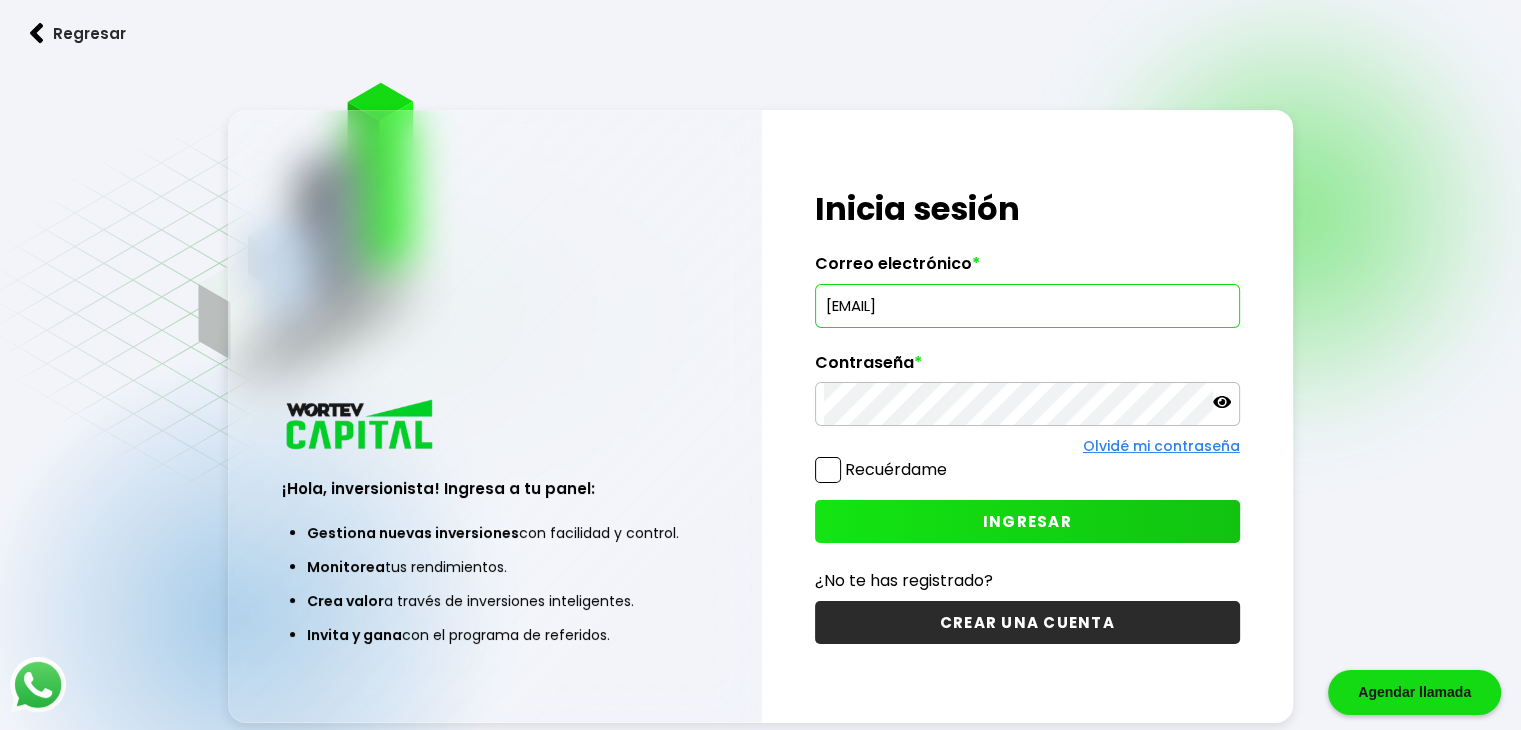 type on "[EMAIL]" 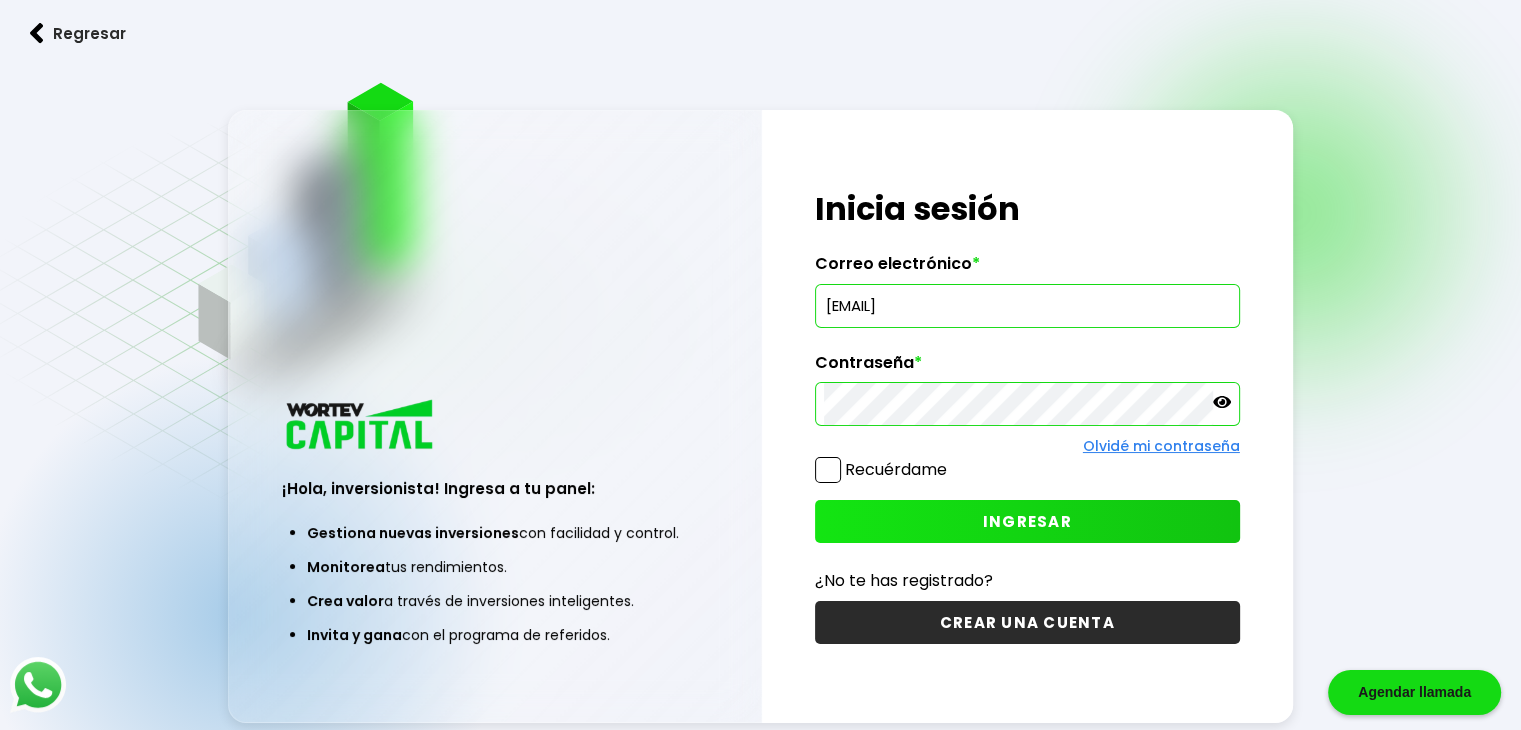 click on "INGRESAR" at bounding box center [1027, 521] 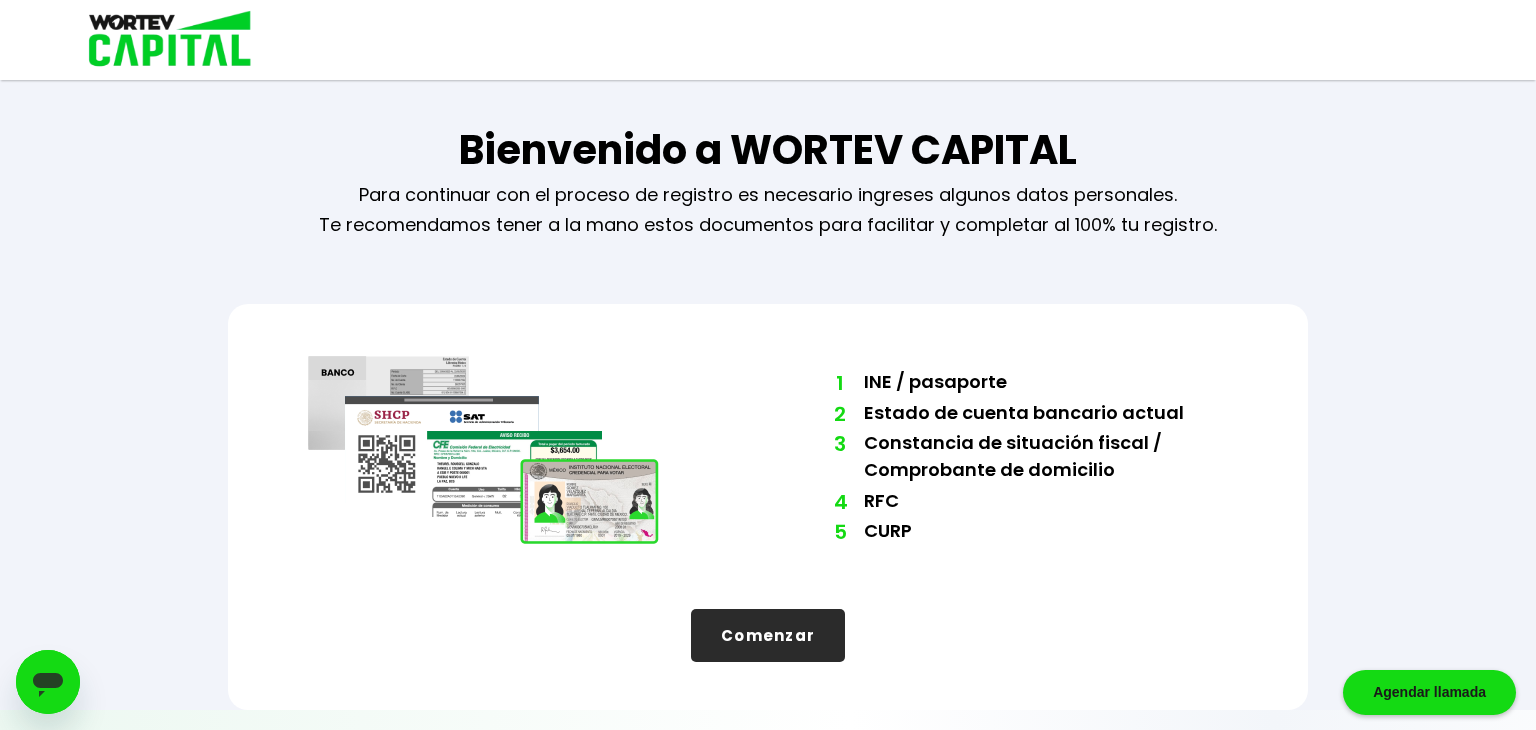 click on "Comenzar" at bounding box center [768, 635] 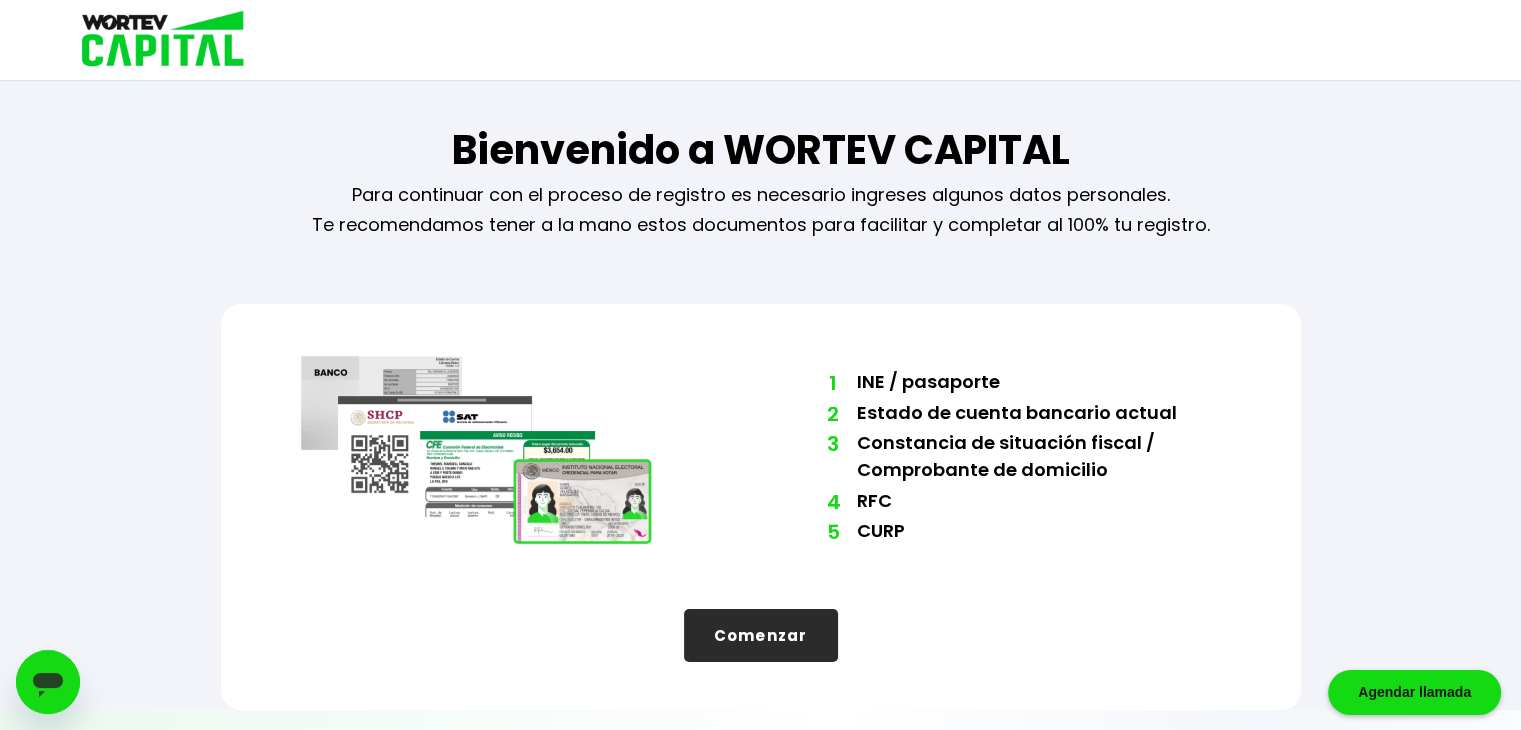 select on "Hombre" 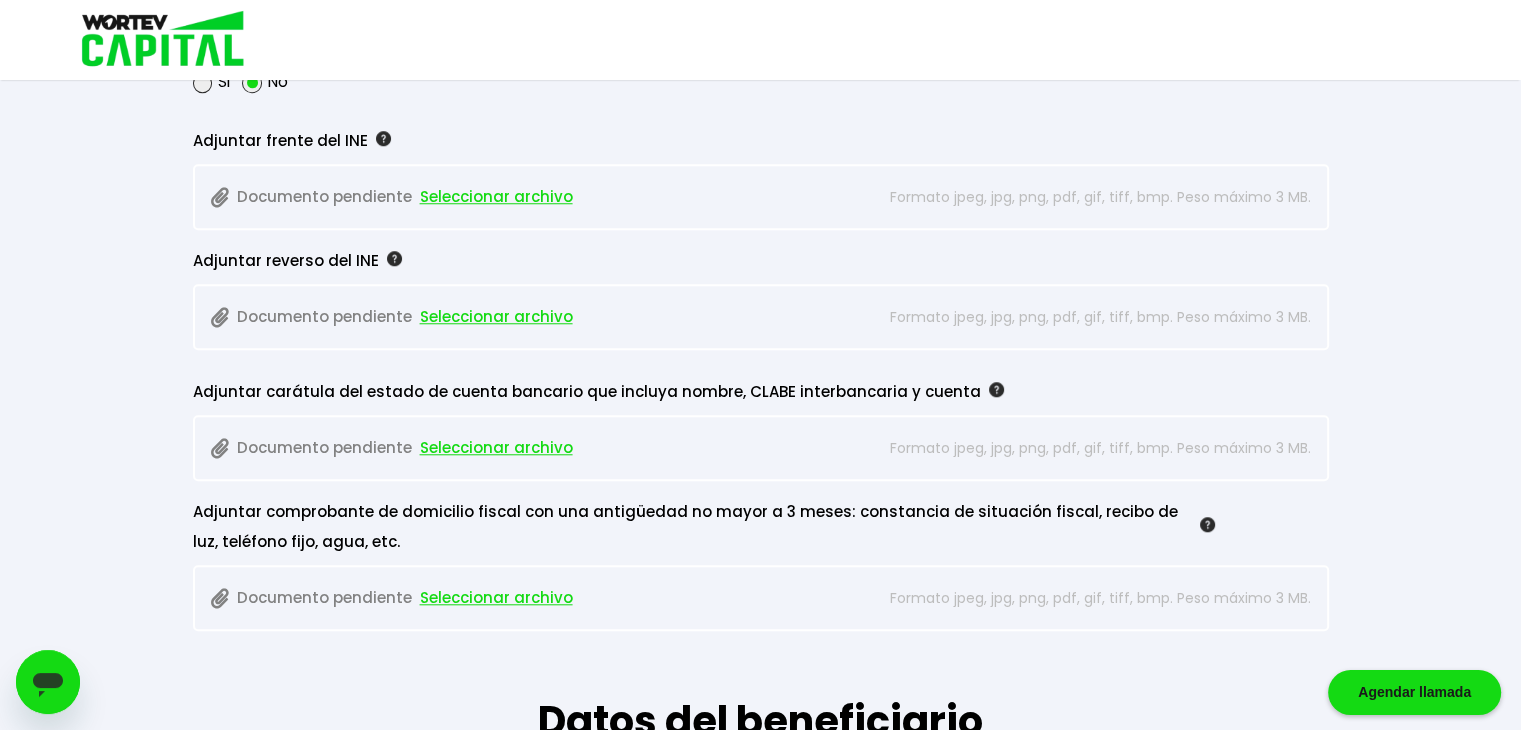 scroll, scrollTop: 1700, scrollLeft: 0, axis: vertical 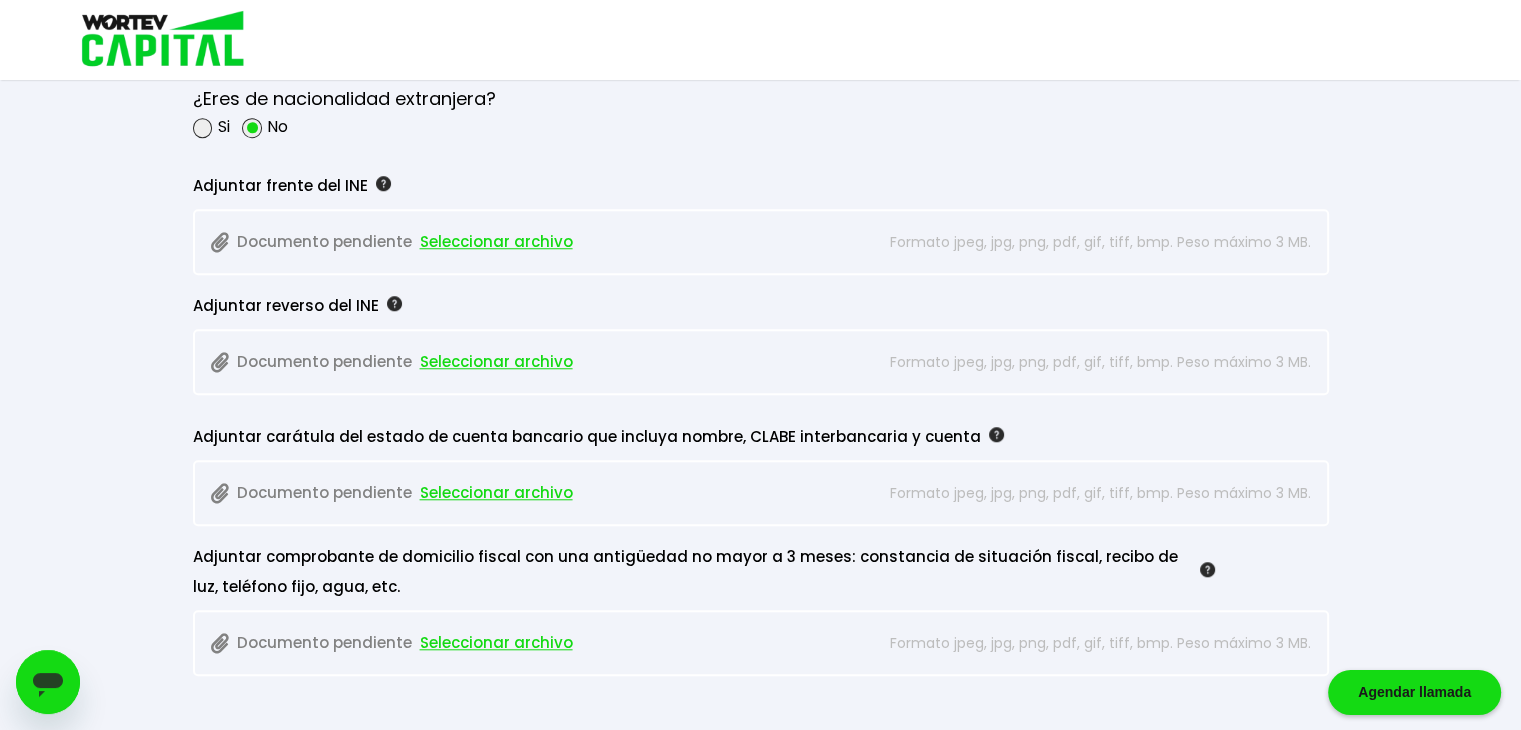 click on "Seleccionar archivo" at bounding box center (496, 242) 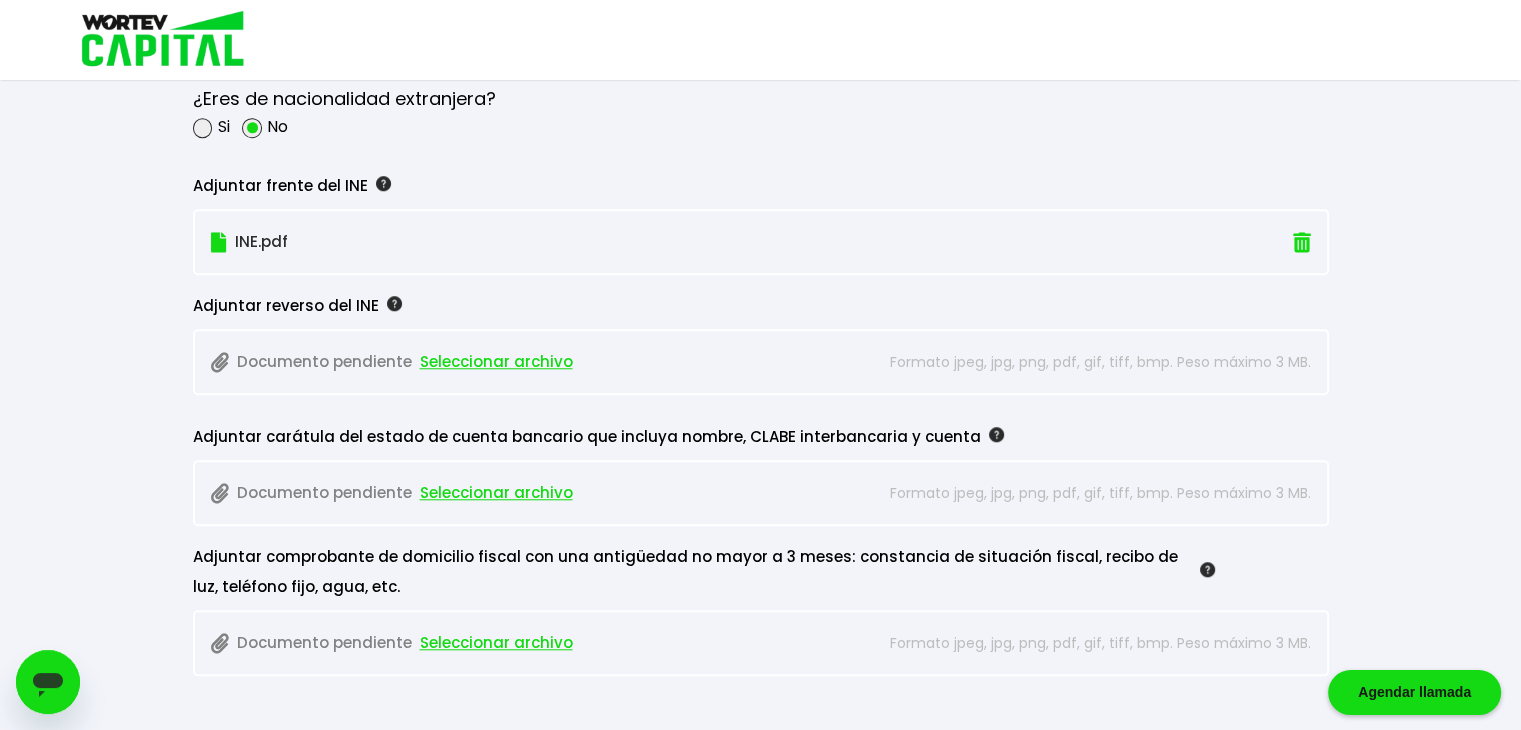 click on "Seleccionar archivo" at bounding box center (496, 362) 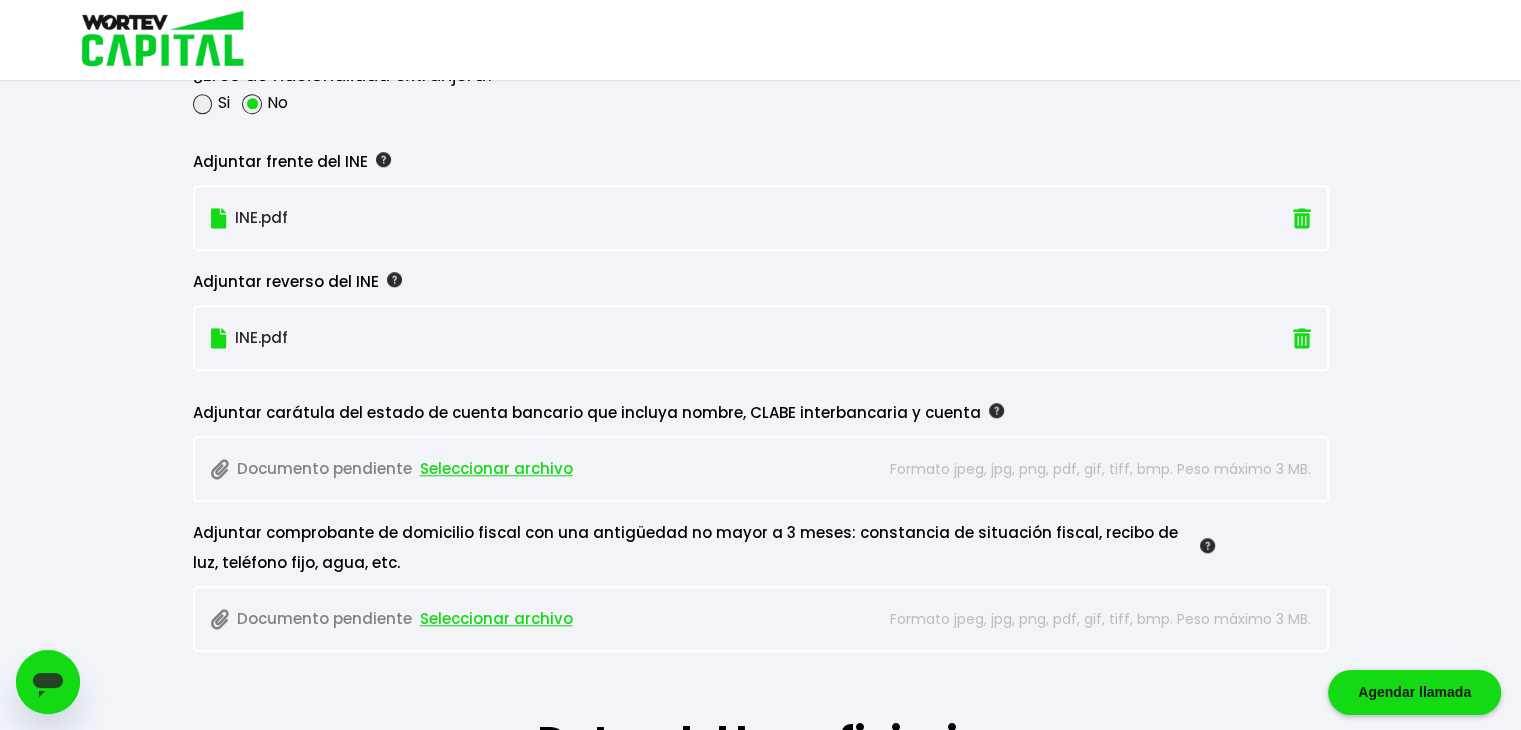 scroll, scrollTop: 1900, scrollLeft: 0, axis: vertical 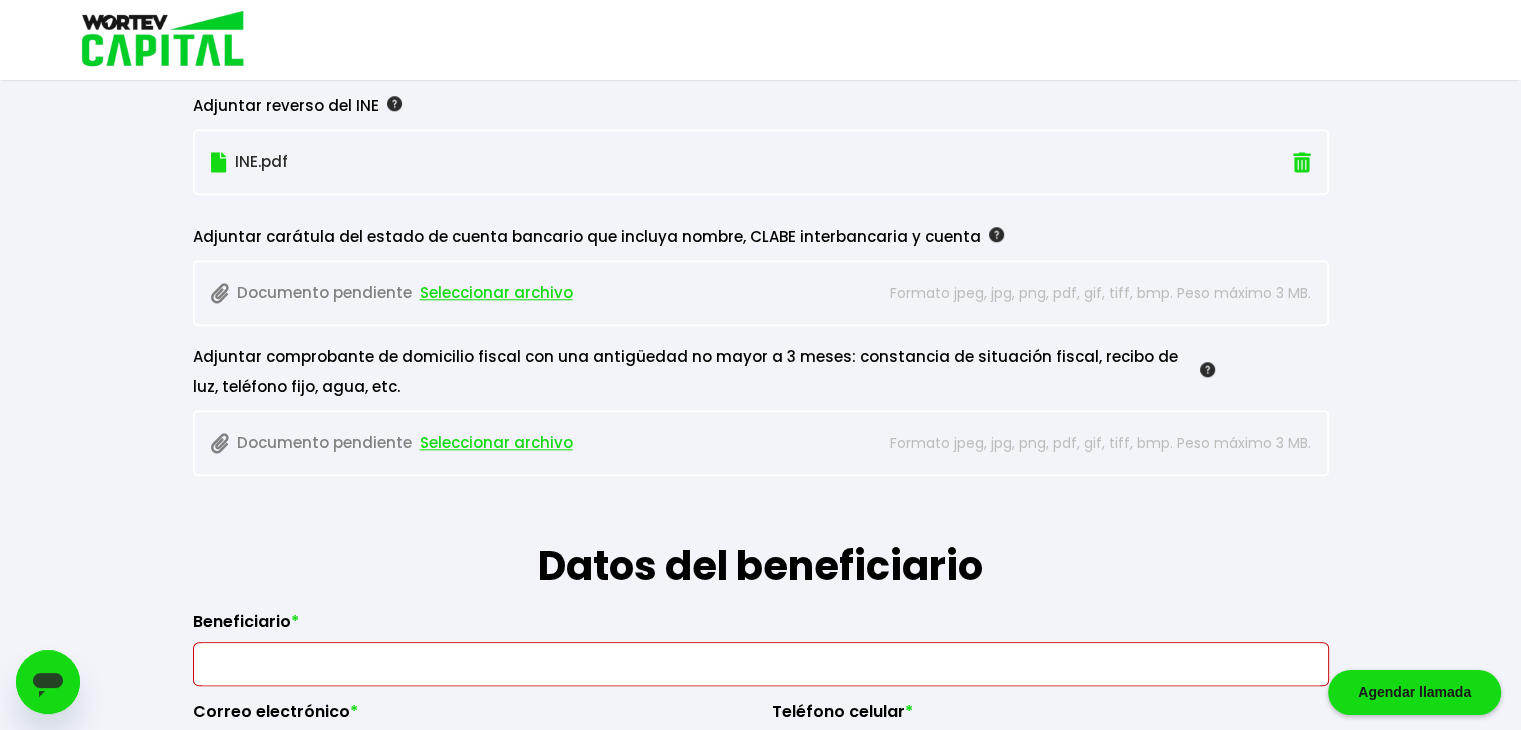 click on "Seleccionar archivo" at bounding box center [496, 293] 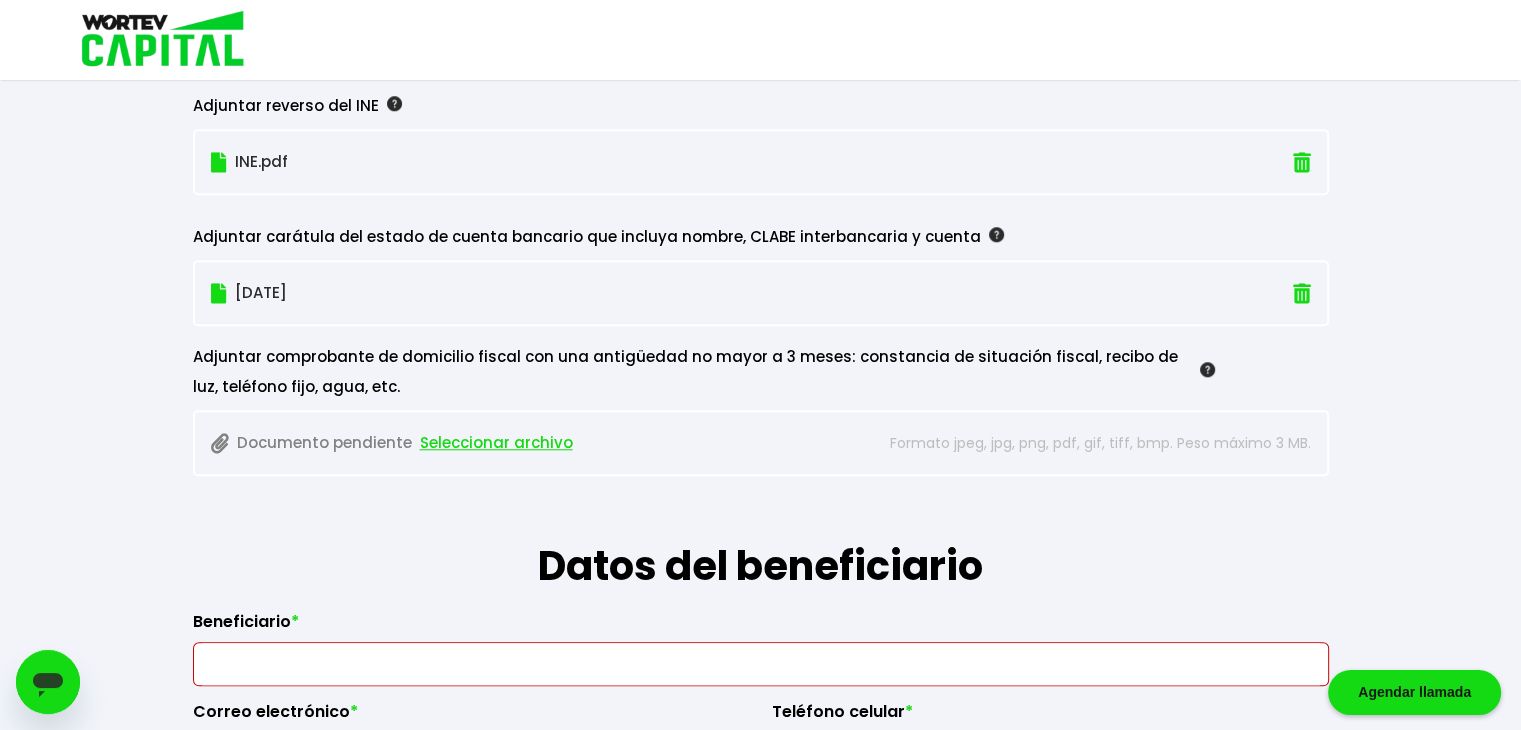 click on "Seleccionar archivo" at bounding box center [496, 443] 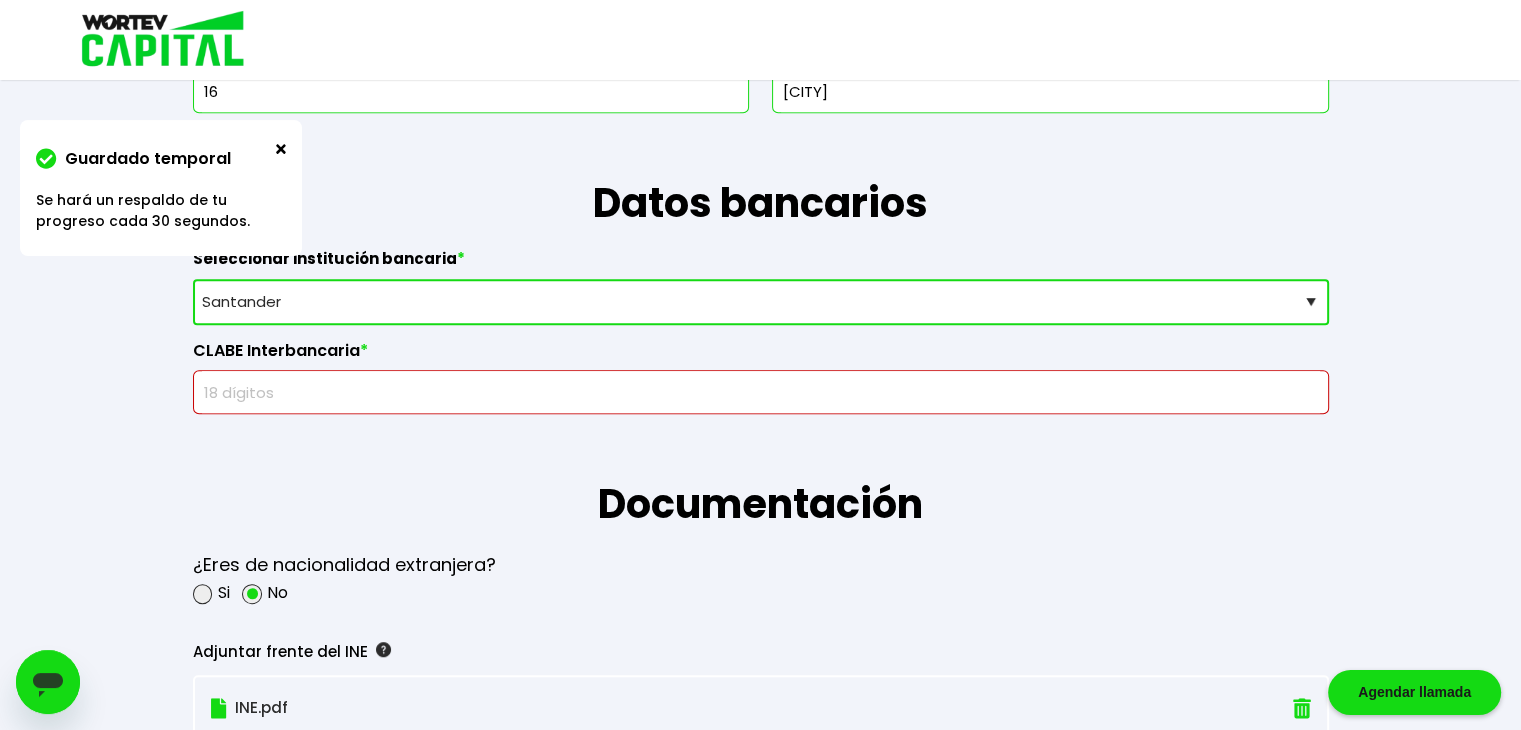 scroll, scrollTop: 1200, scrollLeft: 0, axis: vertical 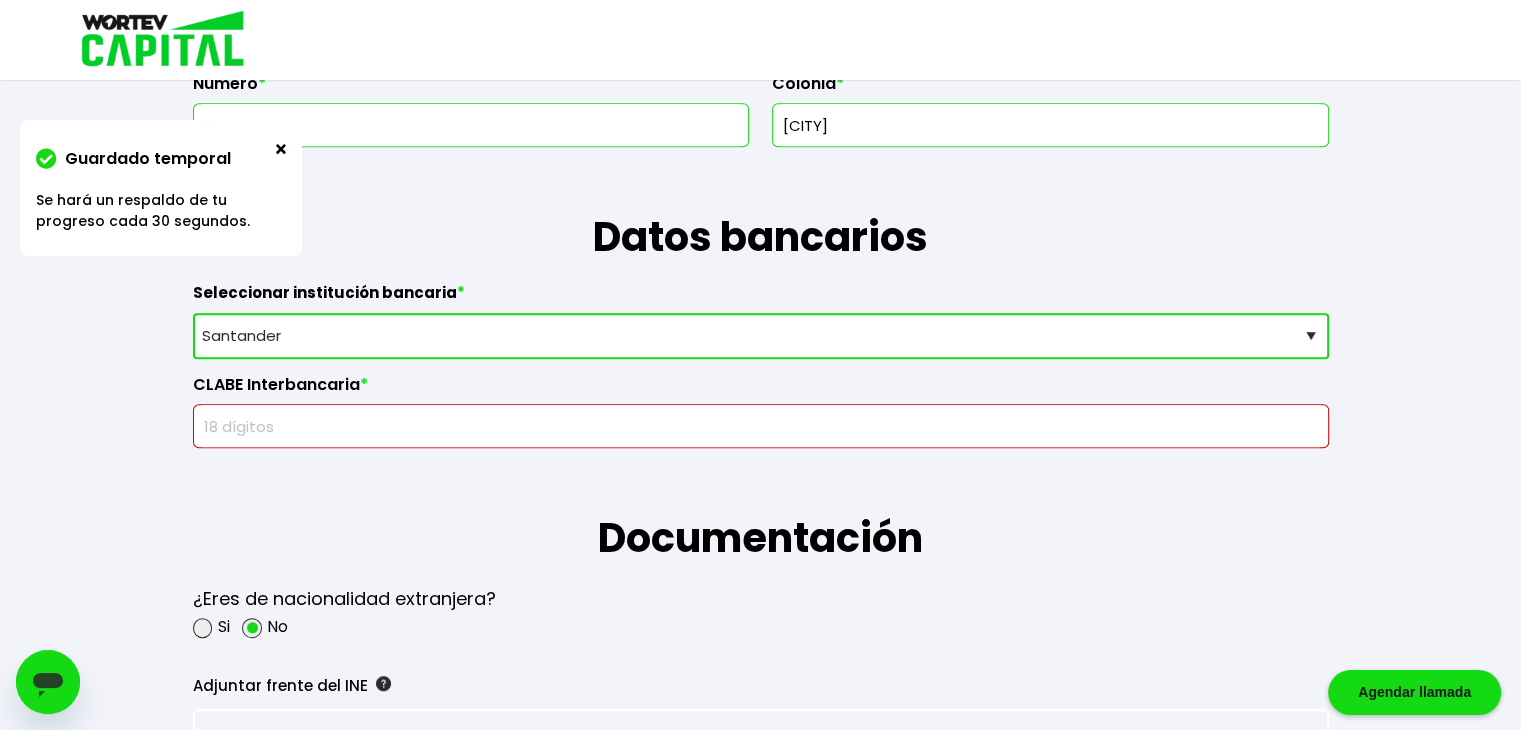 click at bounding box center (761, 426) 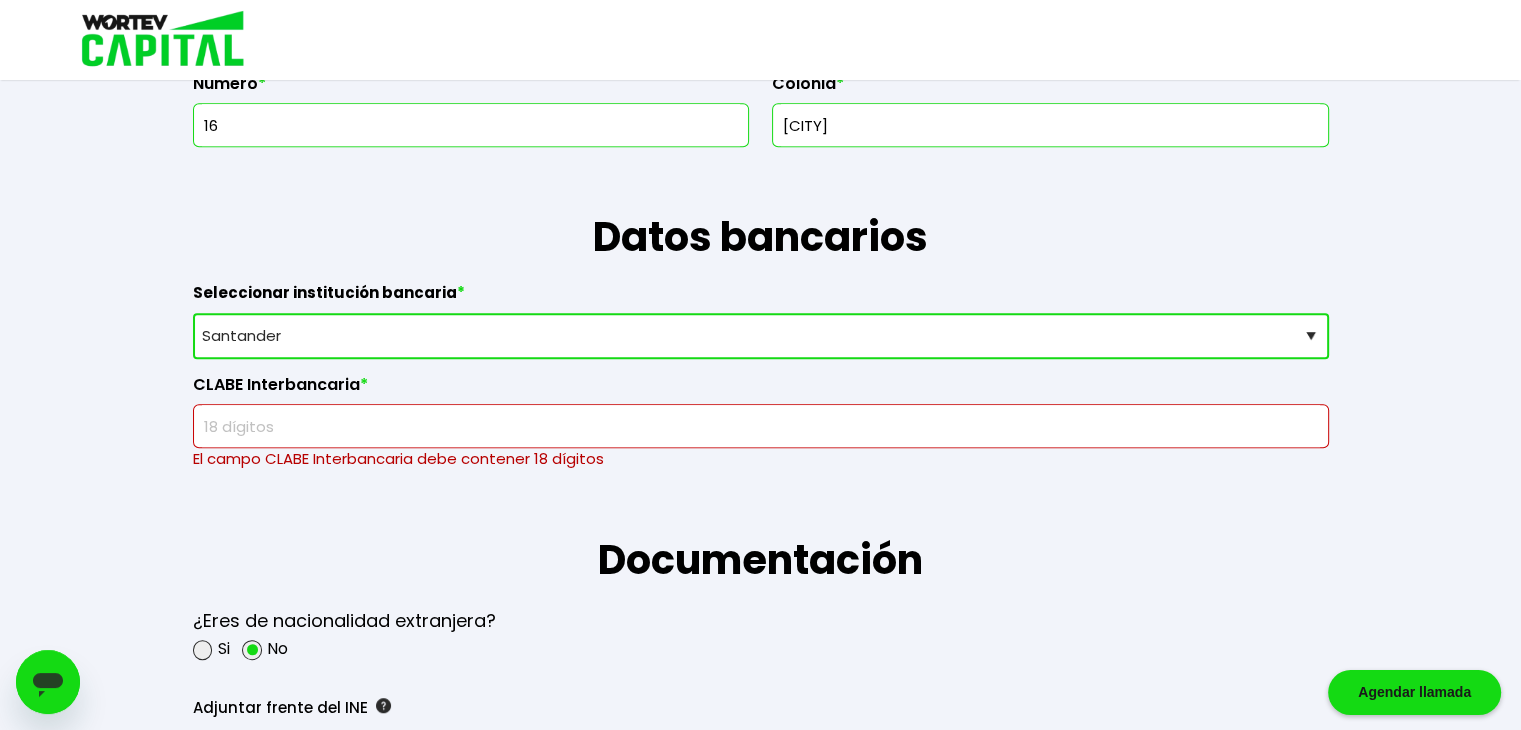 click at bounding box center [761, 426] 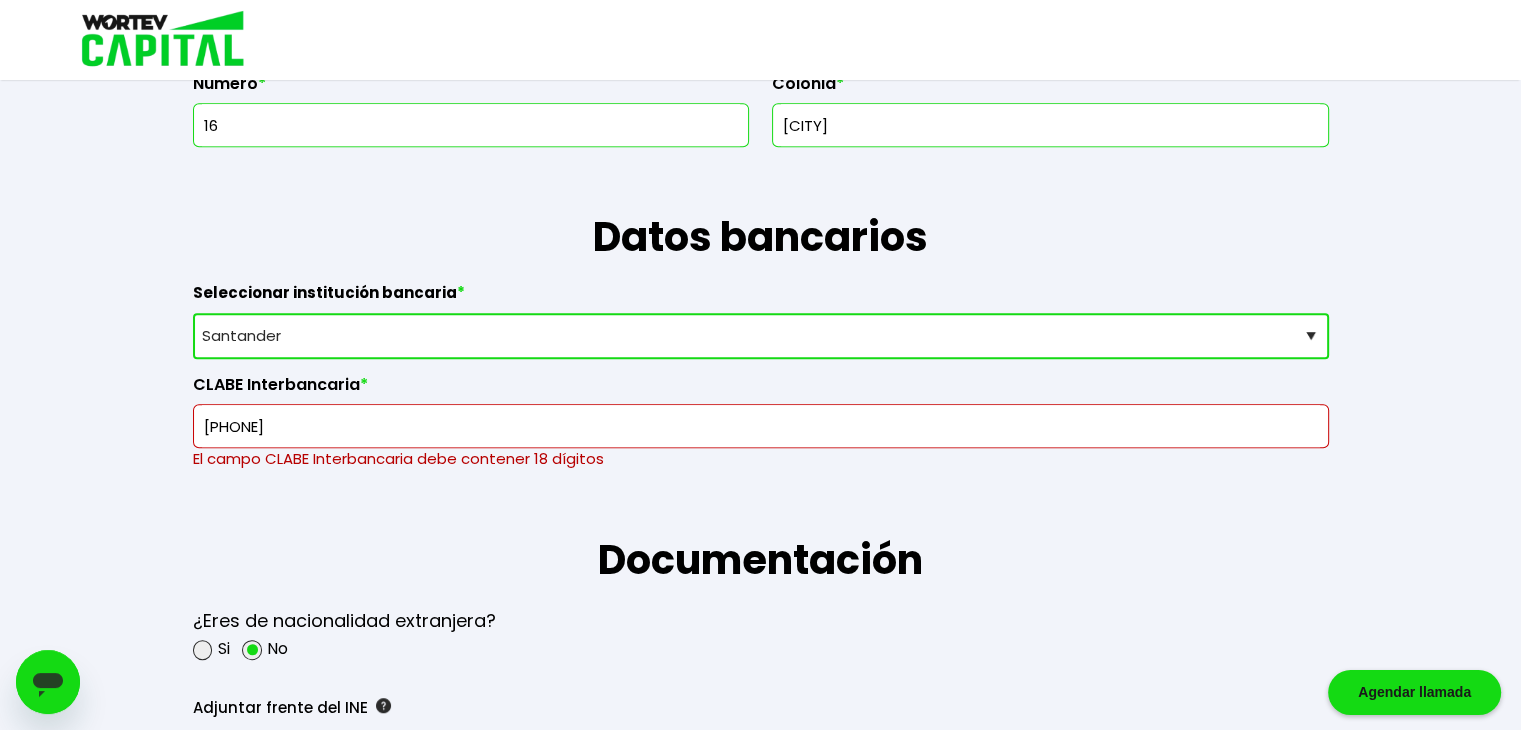 click on "014890" at bounding box center (761, 426) 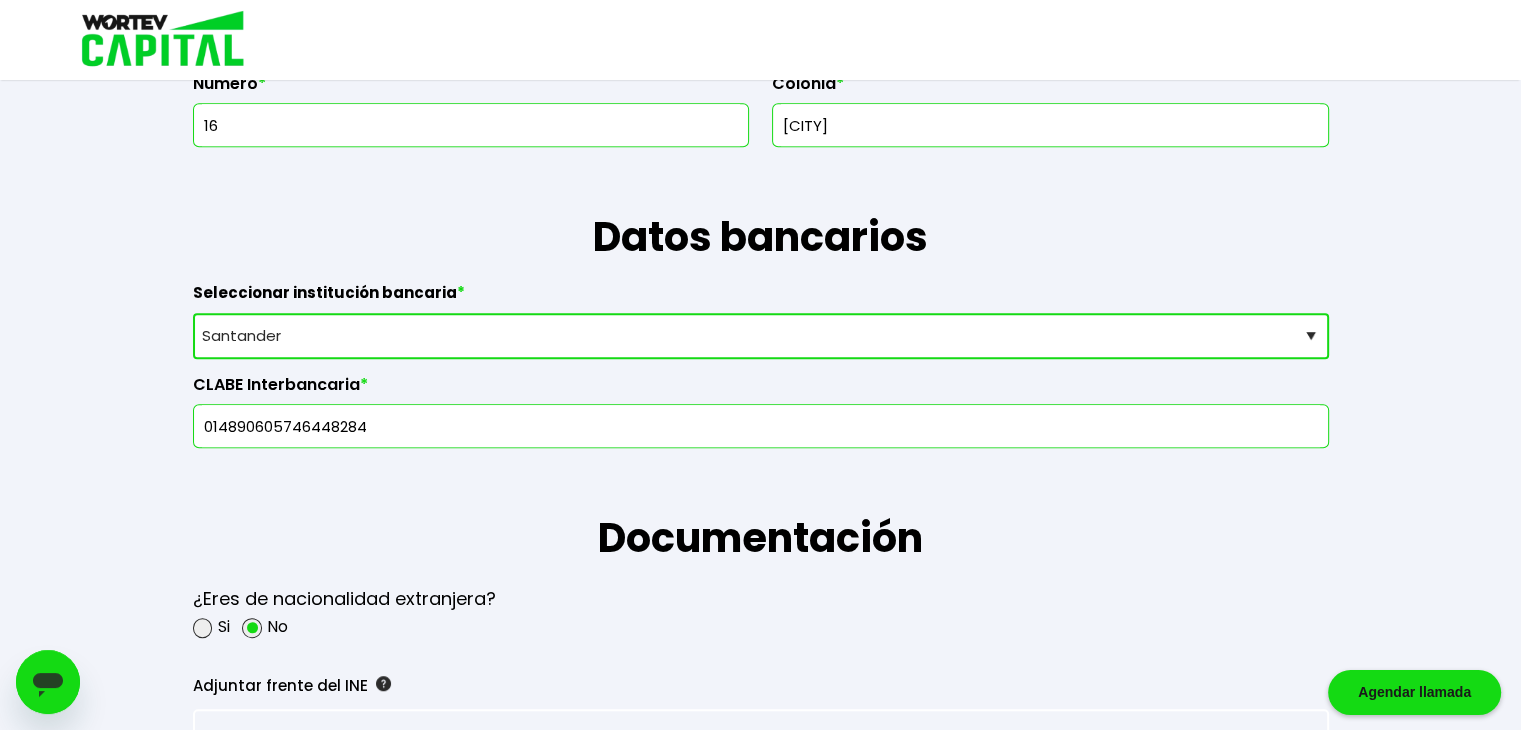click on "014890605746448284" at bounding box center [761, 426] 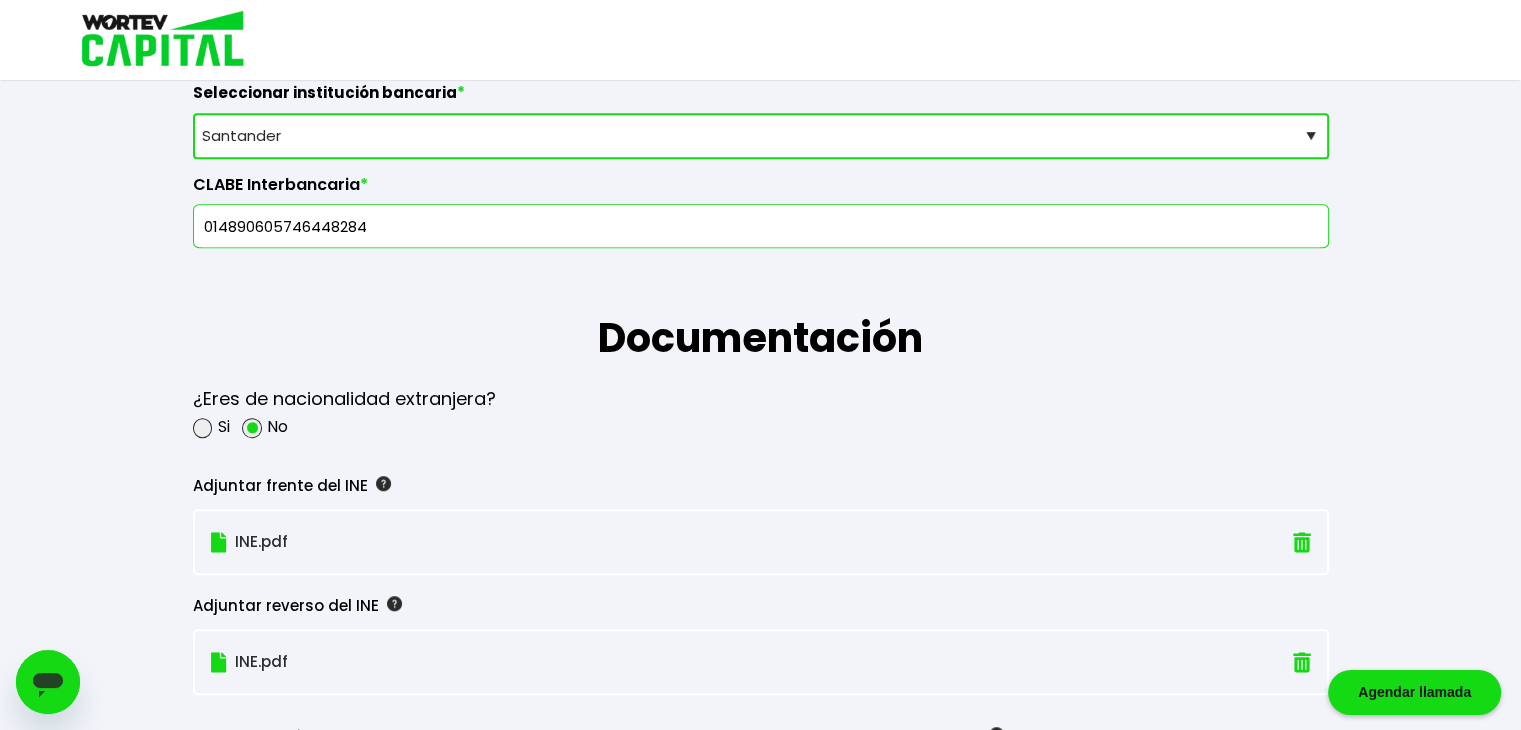 scroll, scrollTop: 1300, scrollLeft: 0, axis: vertical 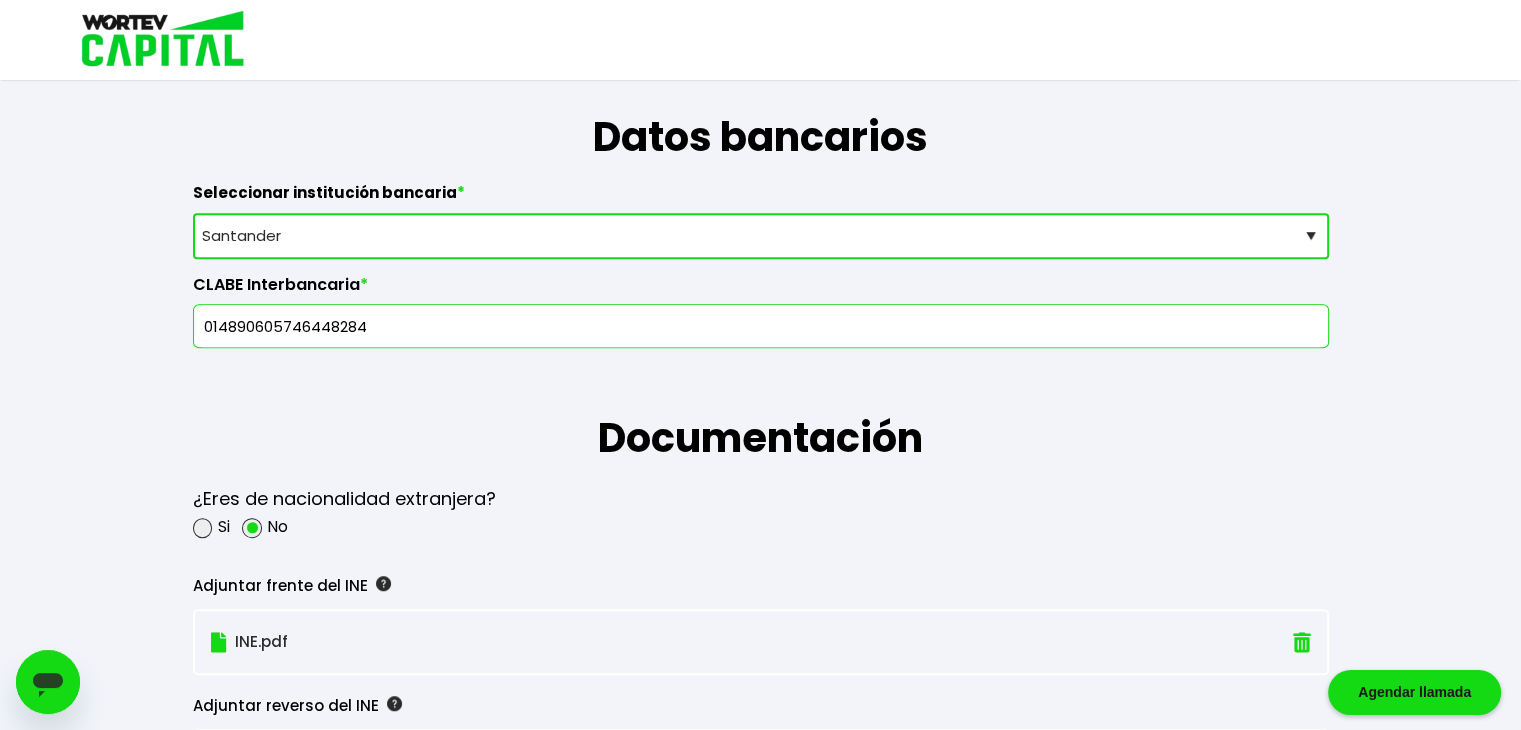 click on "Documentación" at bounding box center (761, 408) 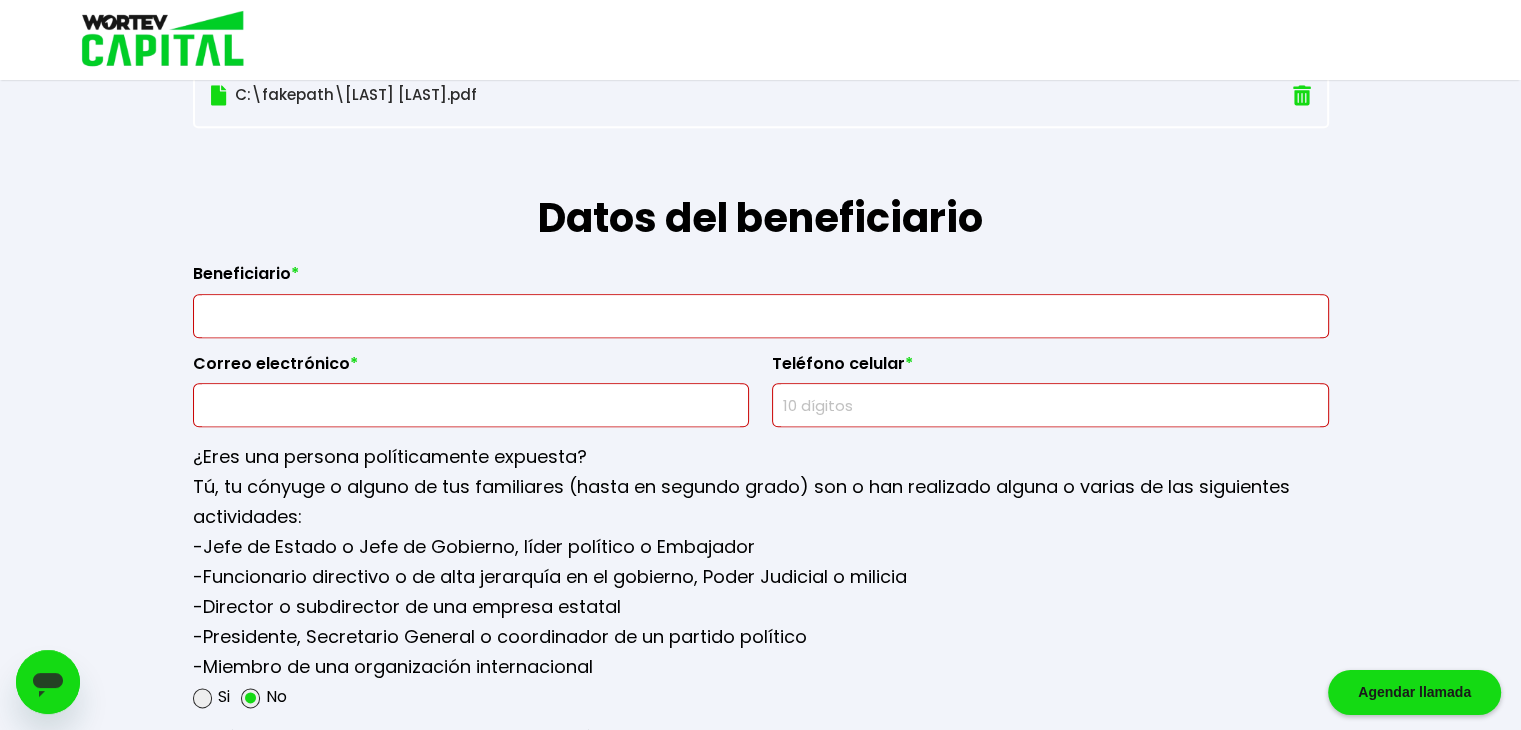 scroll, scrollTop: 2300, scrollLeft: 0, axis: vertical 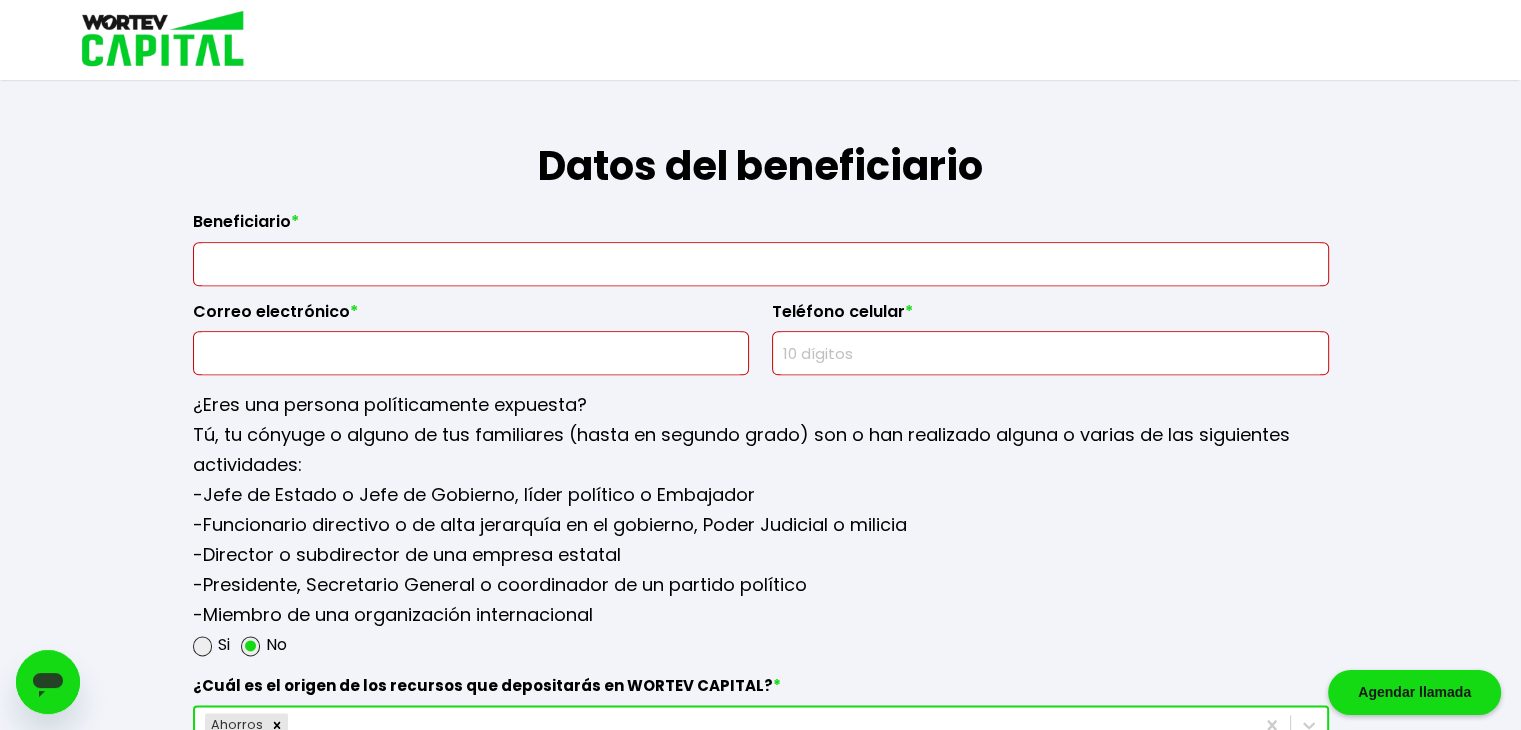 click at bounding box center (761, 264) 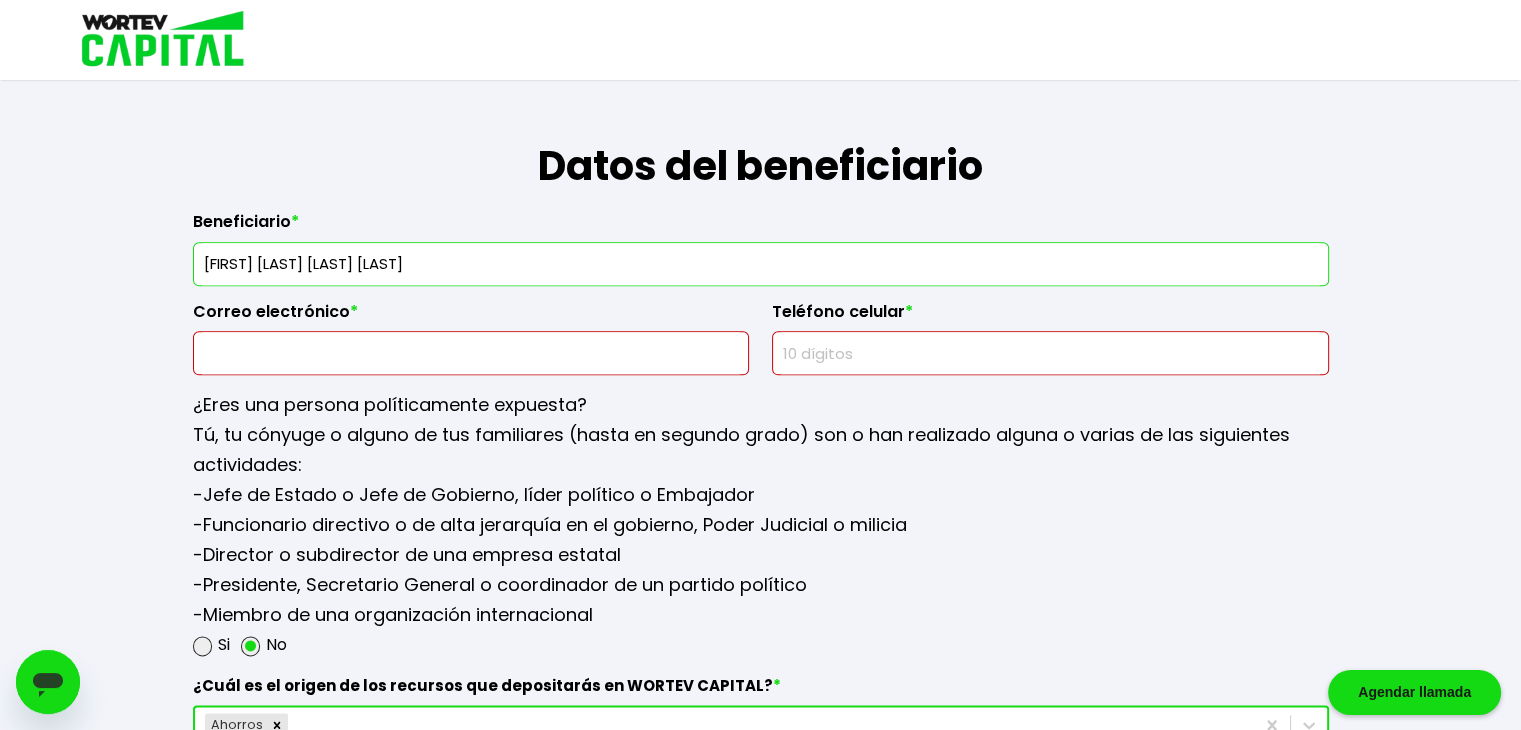 type on "Maria Magdalena Morales Anota" 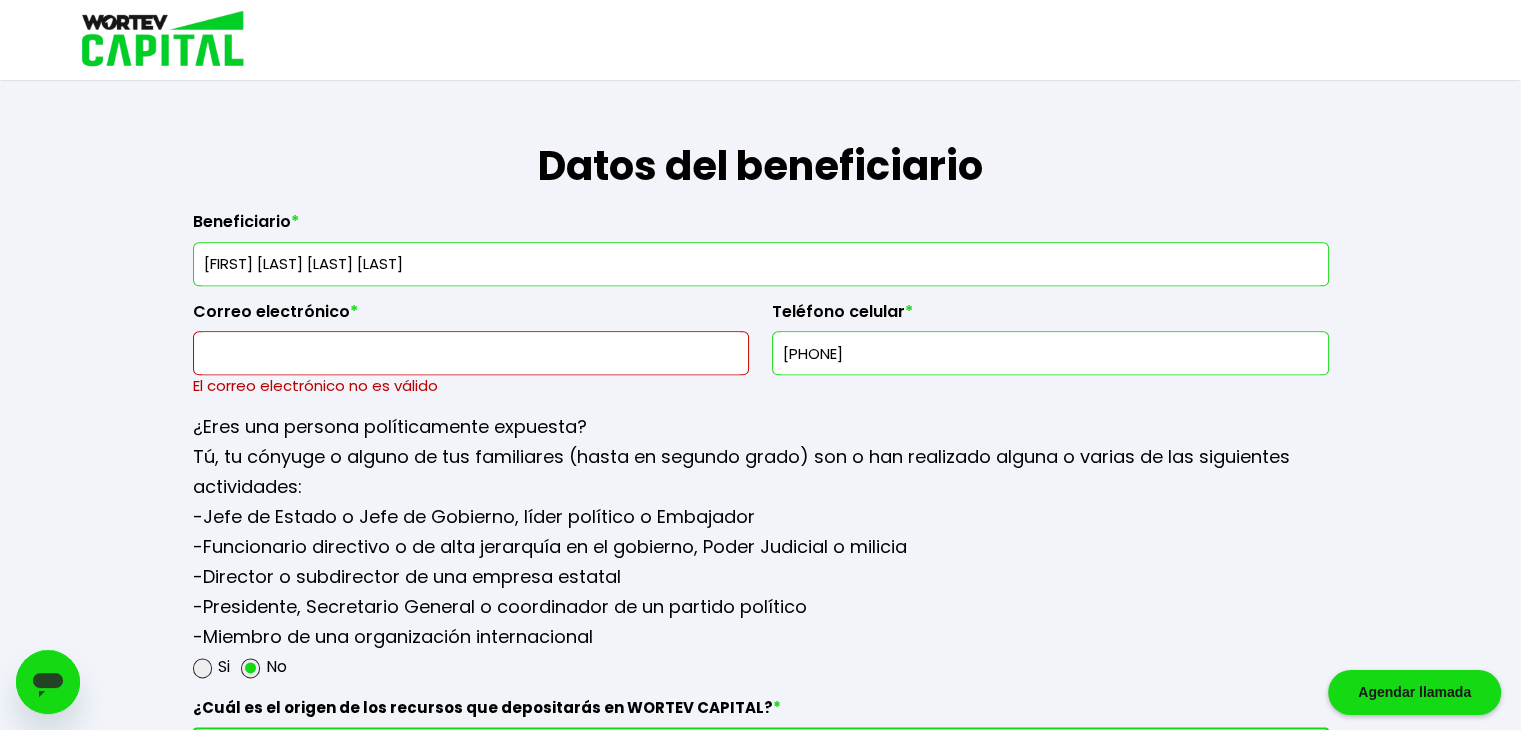 type on "2941038298" 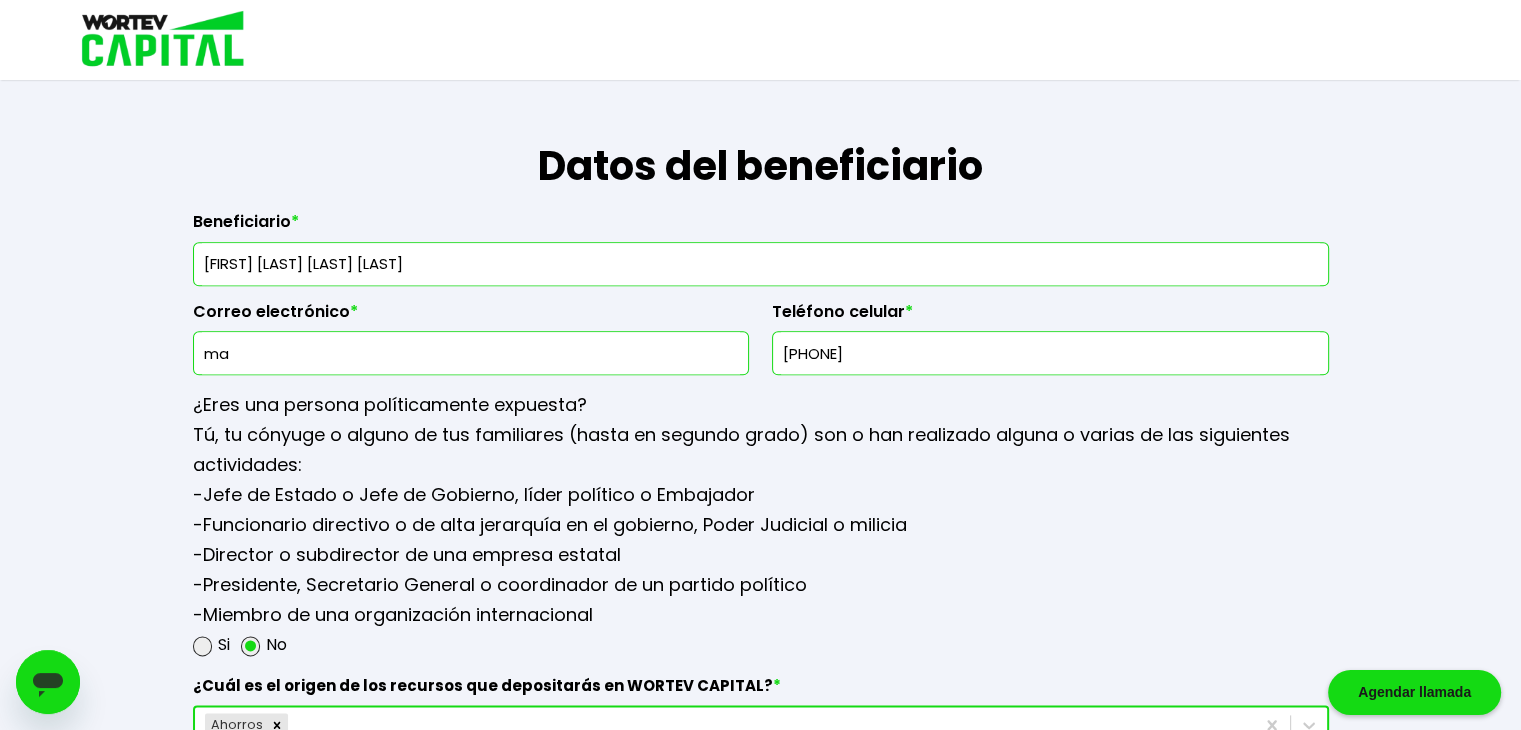 type on "m" 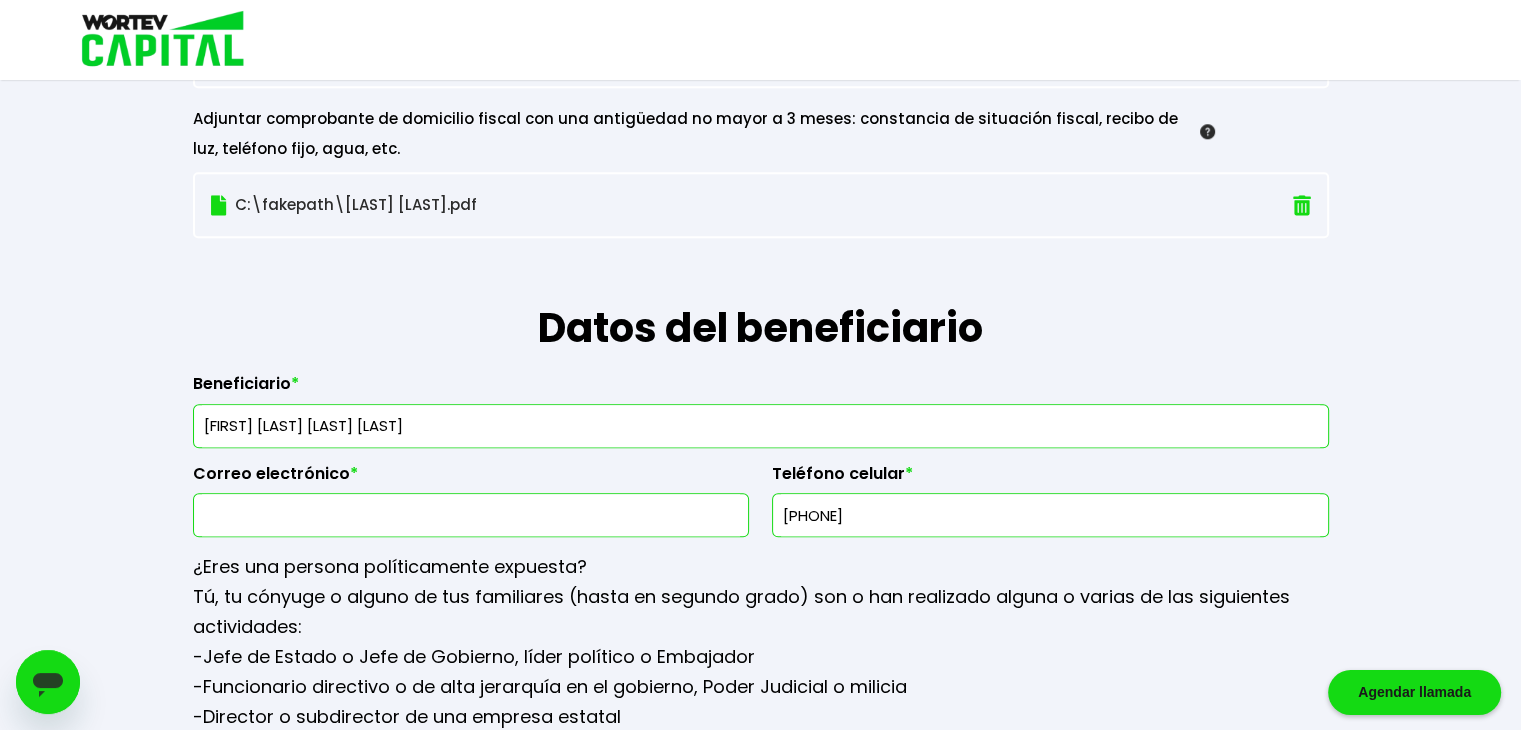 scroll, scrollTop: 2238, scrollLeft: 0, axis: vertical 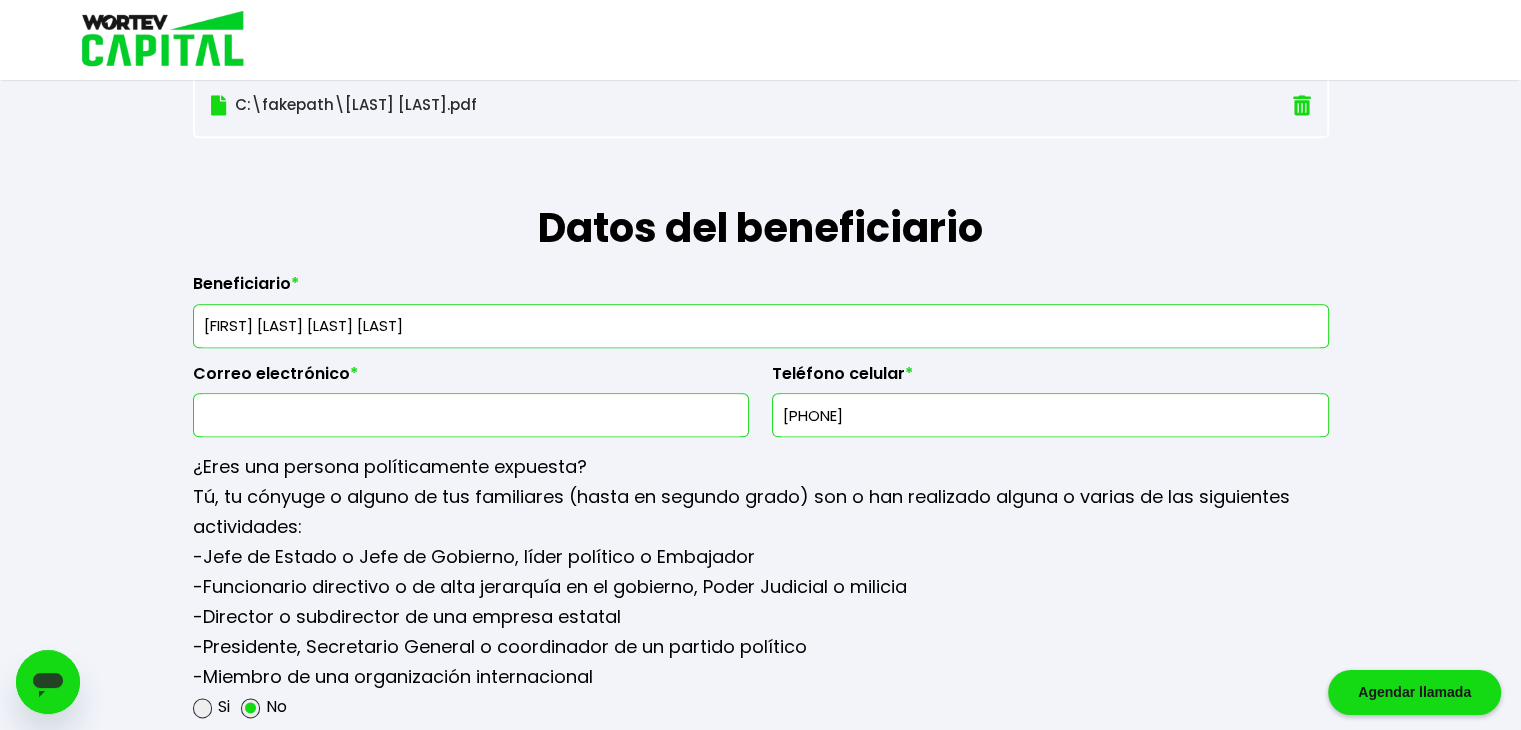 click at bounding box center (471, 415) 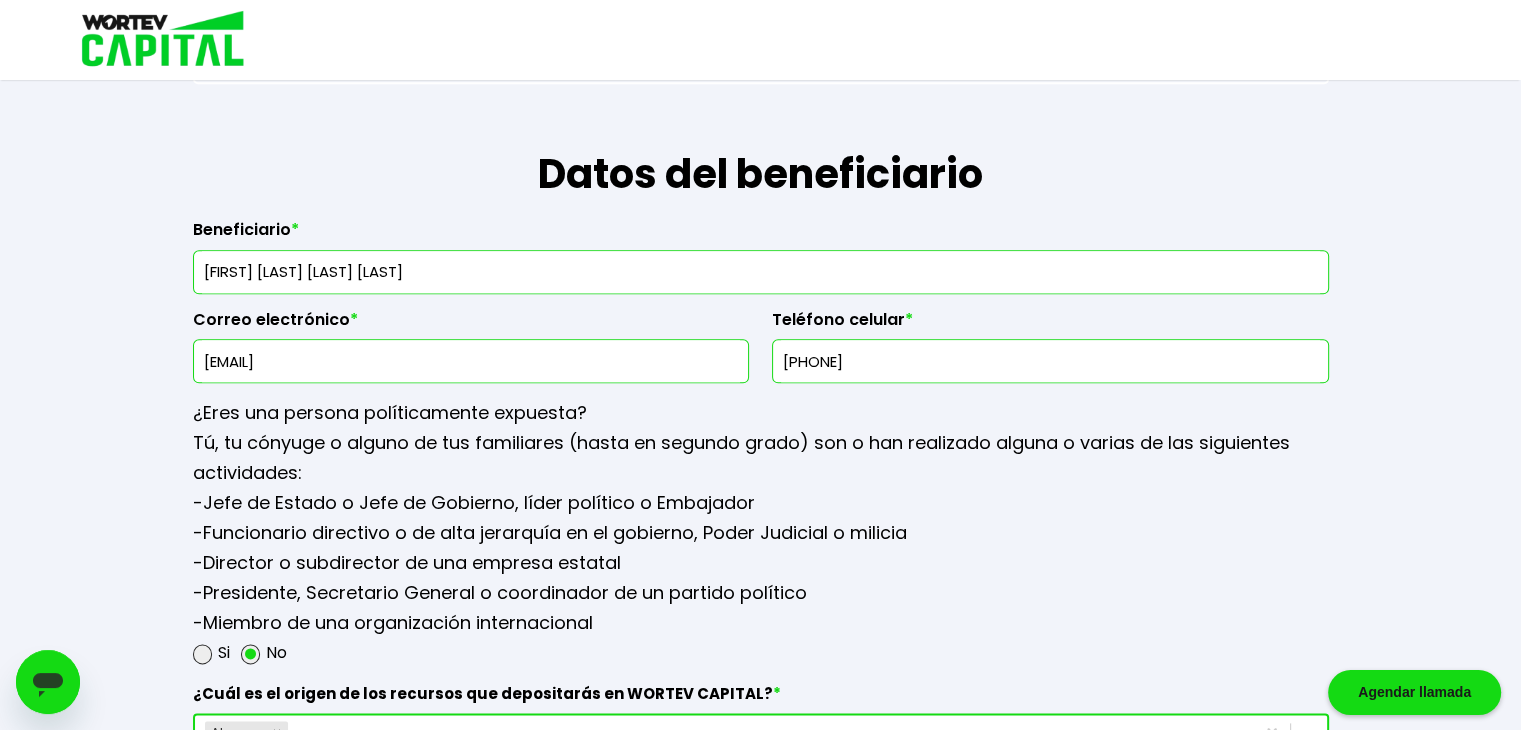 scroll, scrollTop: 2638, scrollLeft: 0, axis: vertical 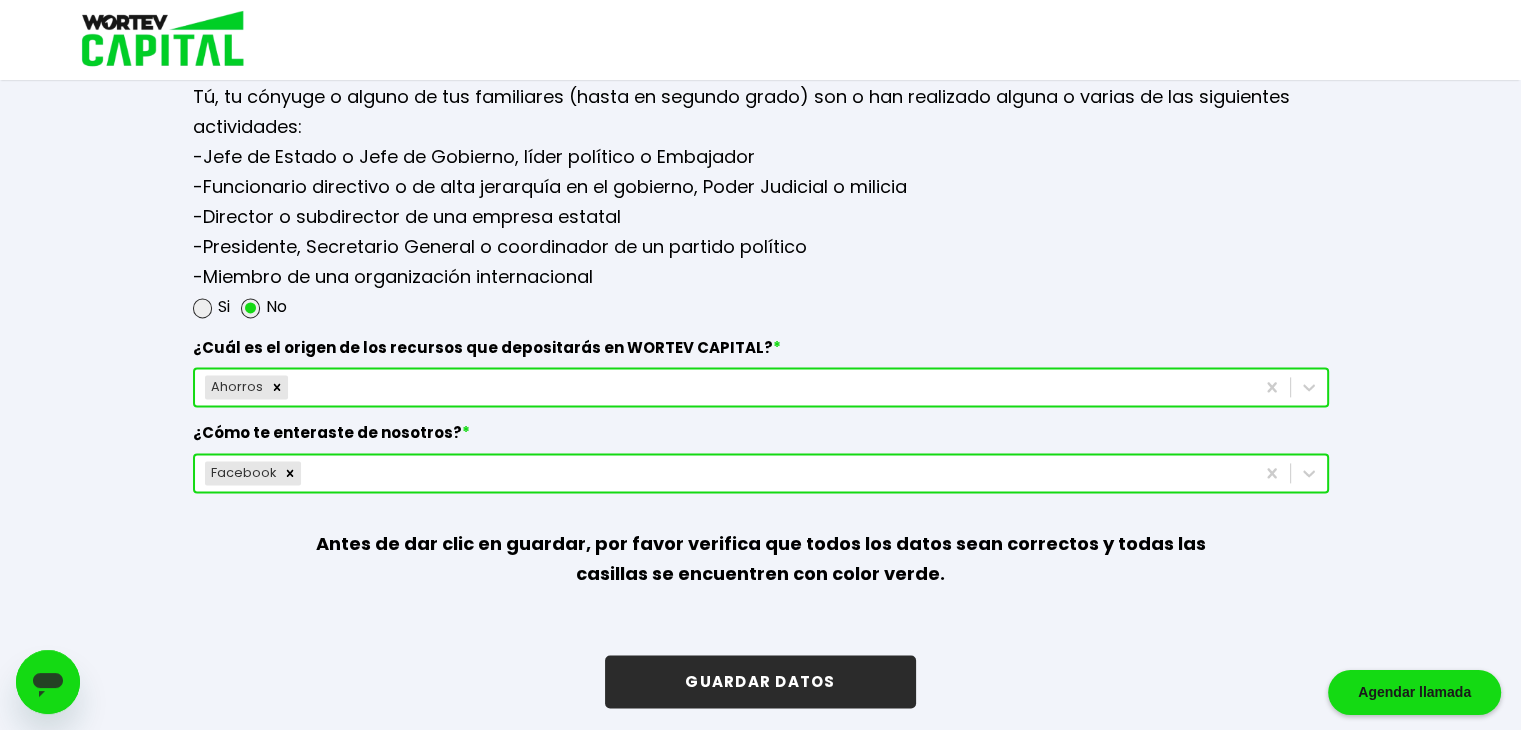 type on "magmoan@gmail.com" 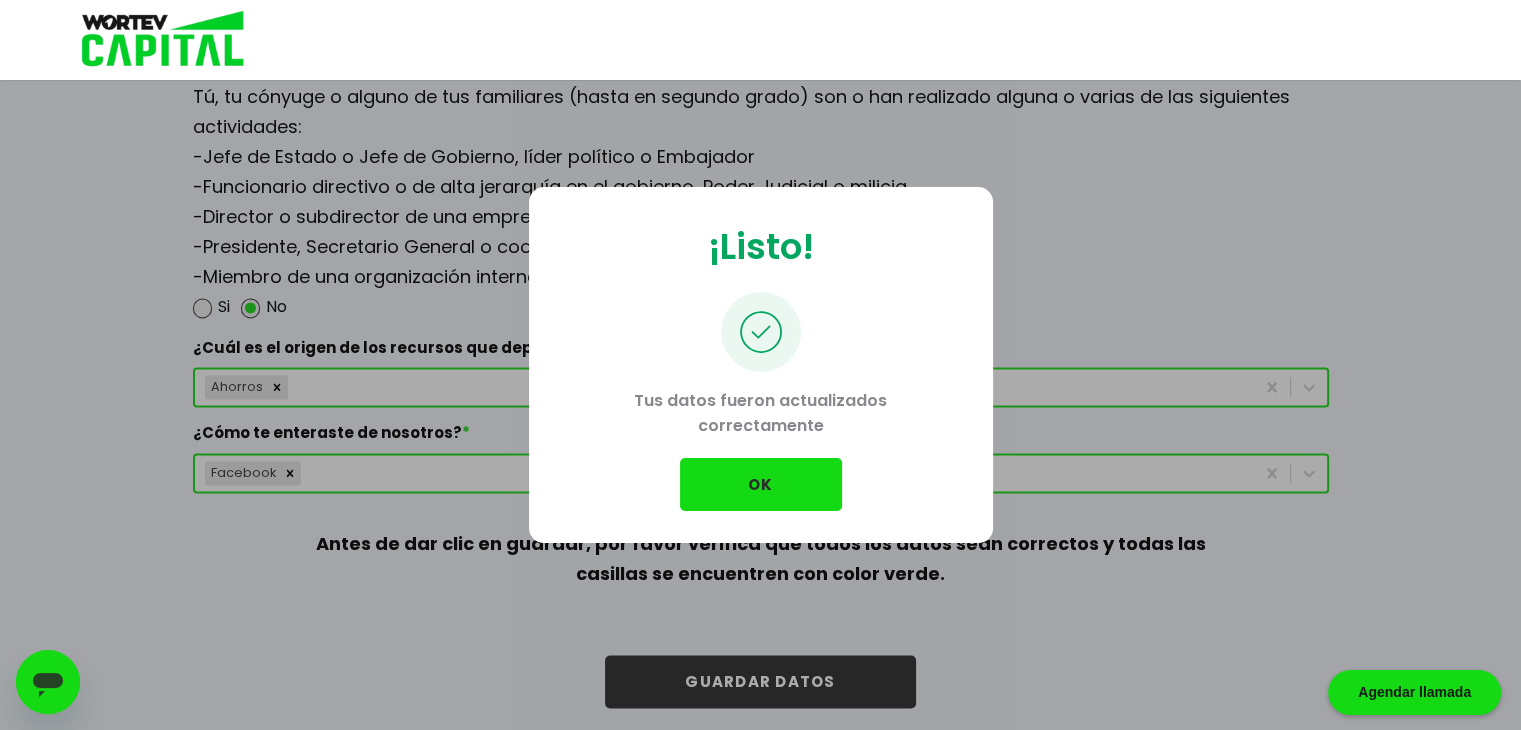 click on "OK" at bounding box center (761, 484) 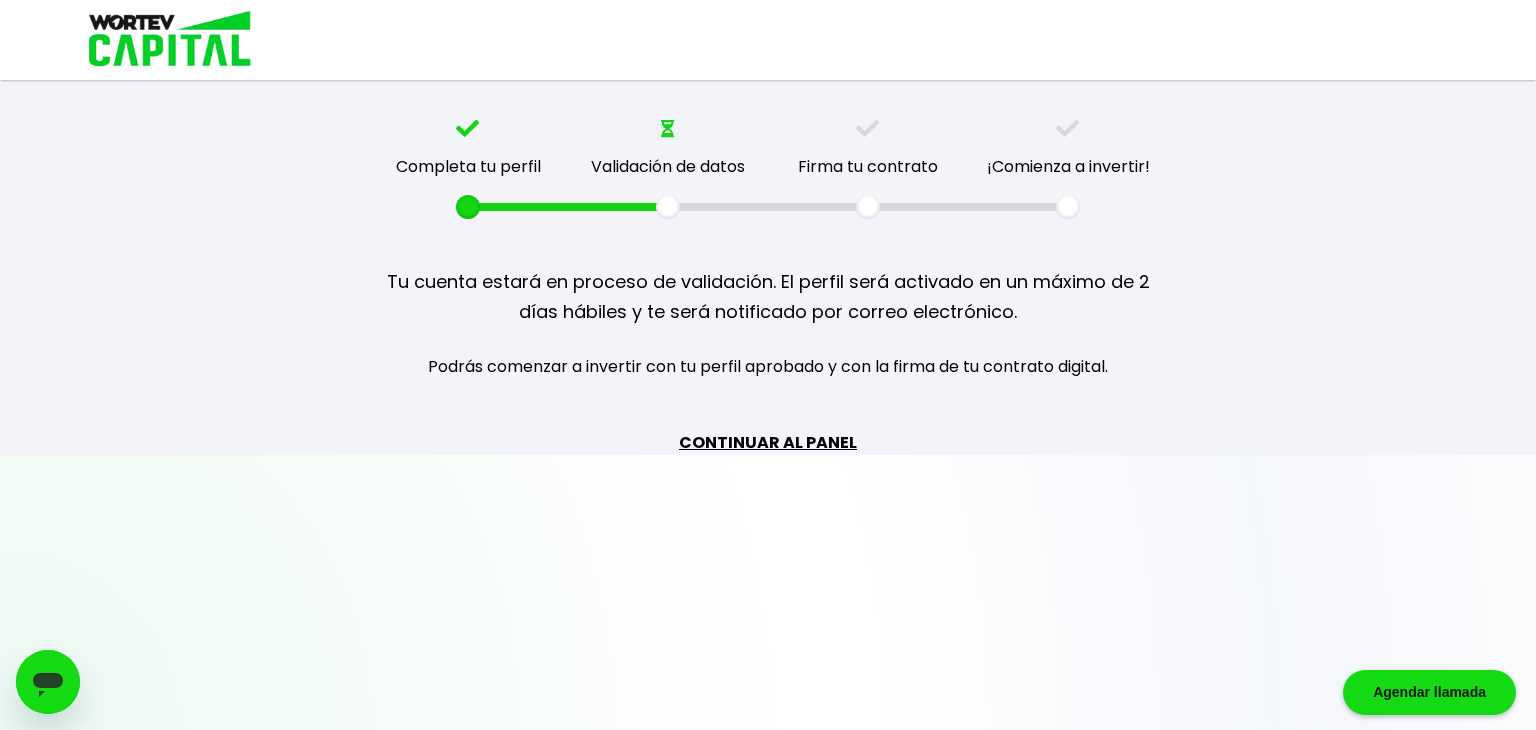 click on "CONTINUAR AL PANEL" at bounding box center (768, 442) 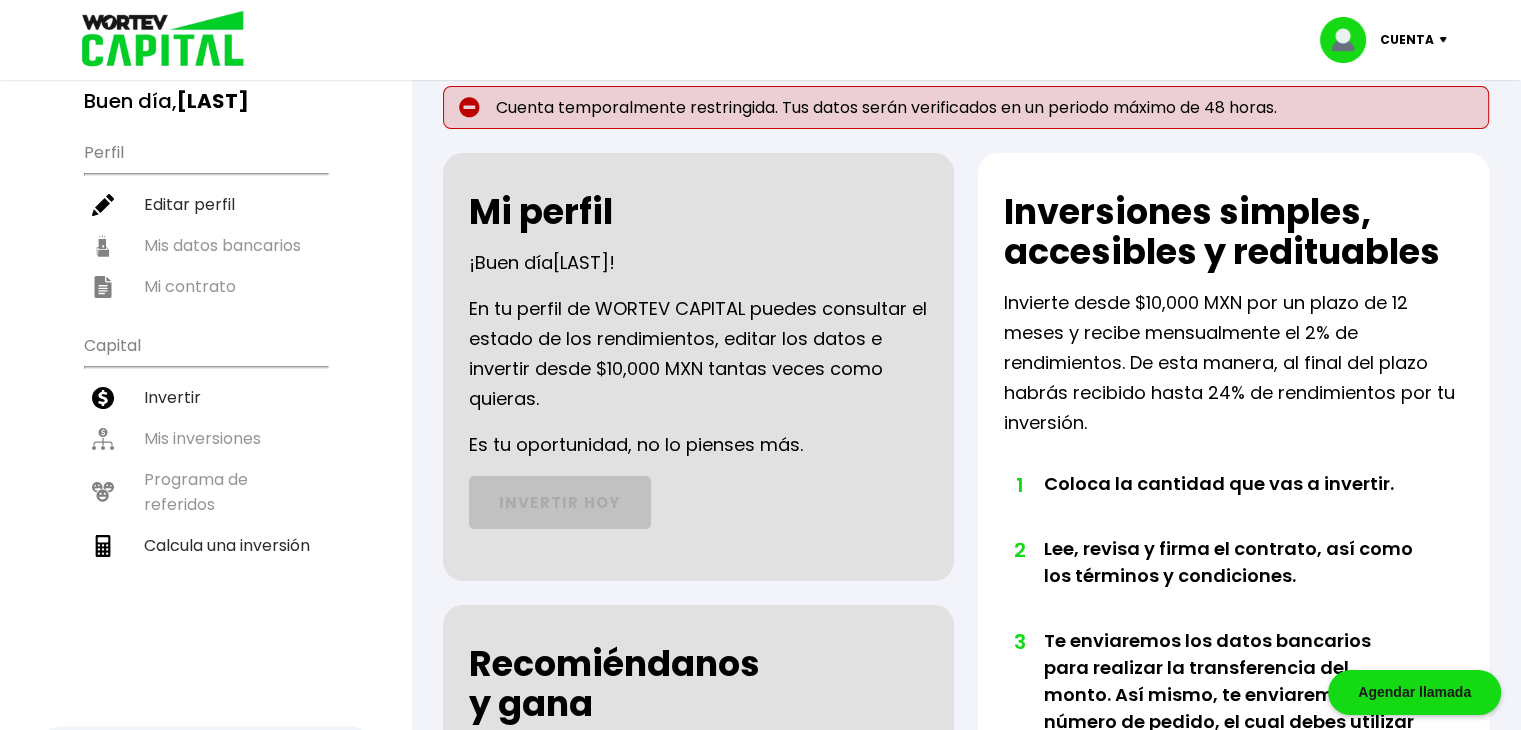 scroll, scrollTop: 0, scrollLeft: 0, axis: both 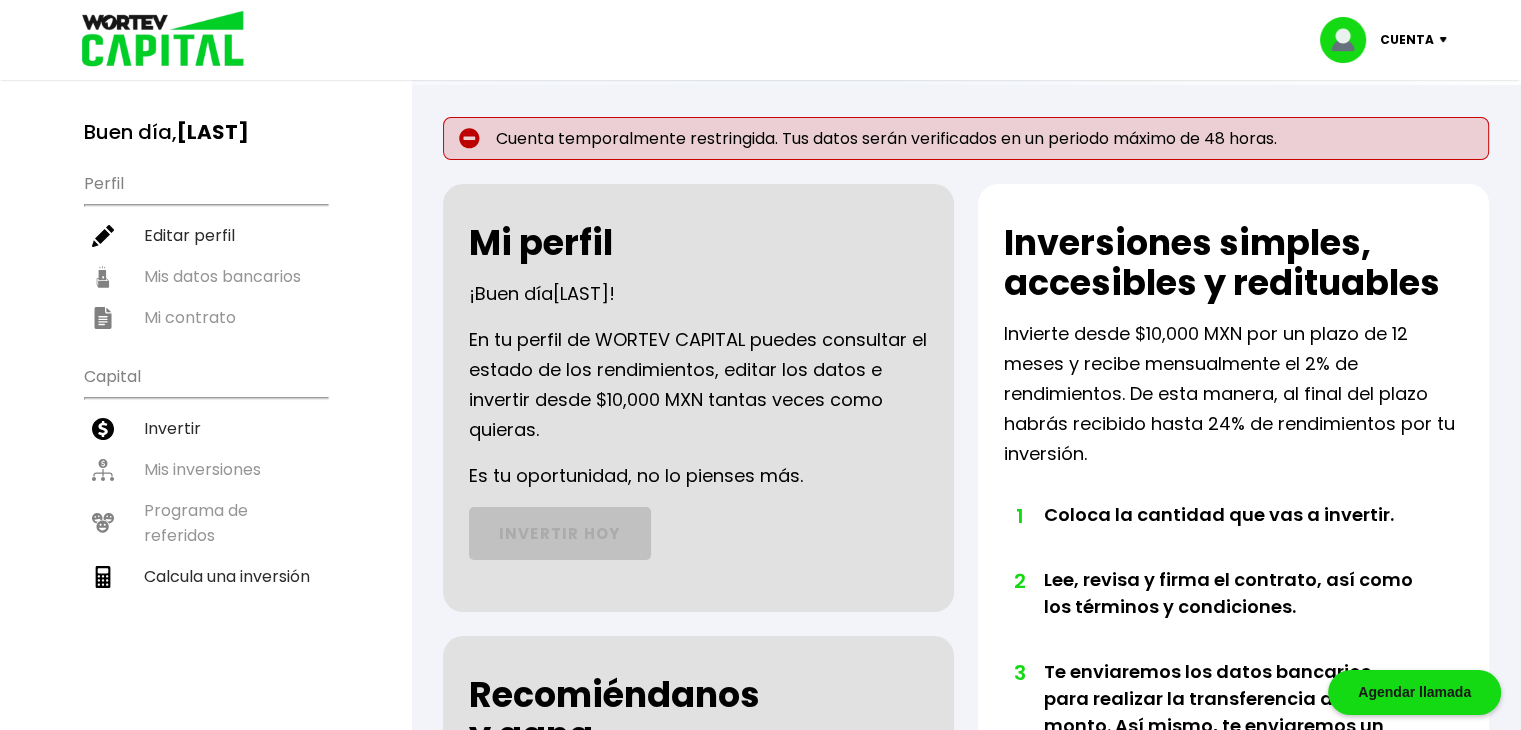 click on "Perfil  Editar perfil Mis datos bancarios Mi contrato" at bounding box center (205, 249) 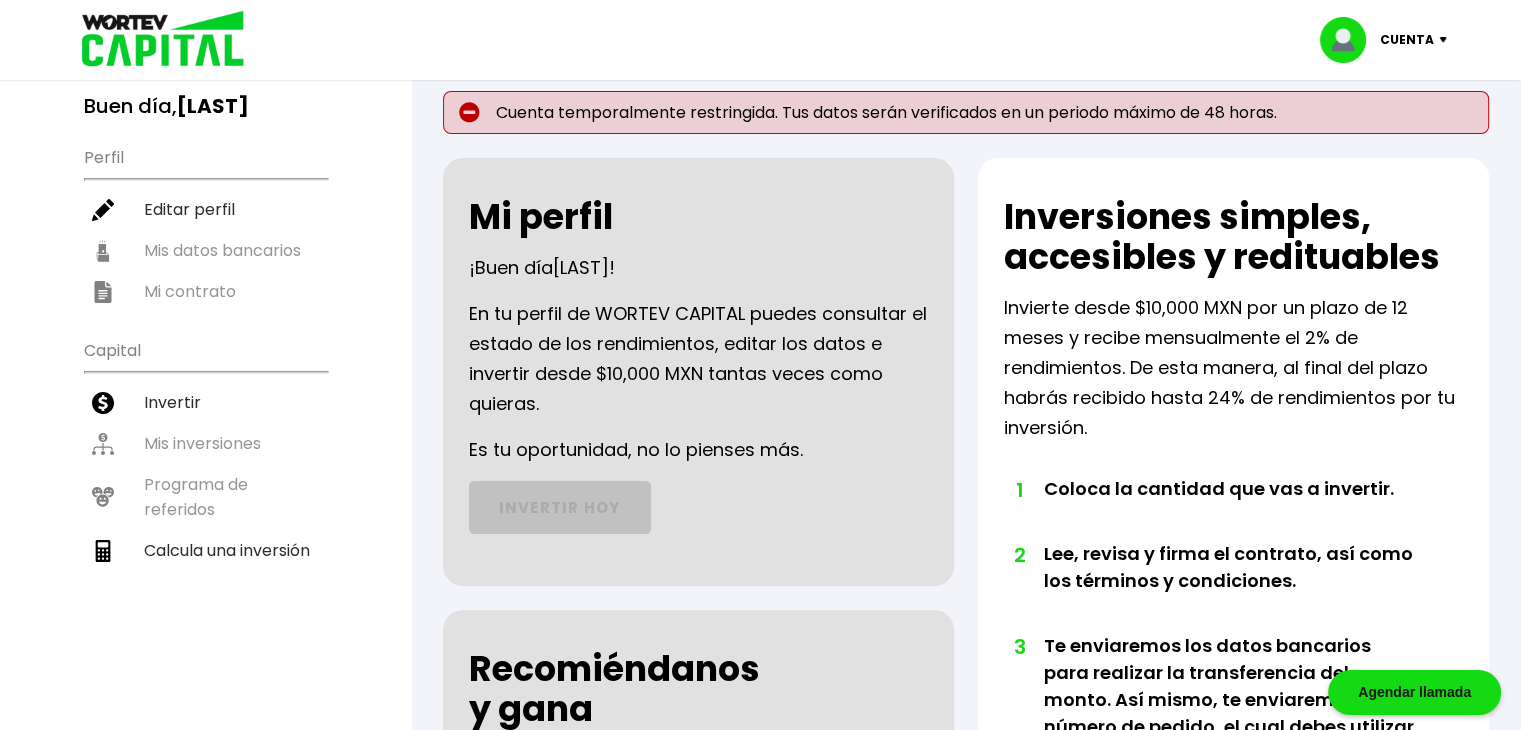 scroll, scrollTop: 100, scrollLeft: 0, axis: vertical 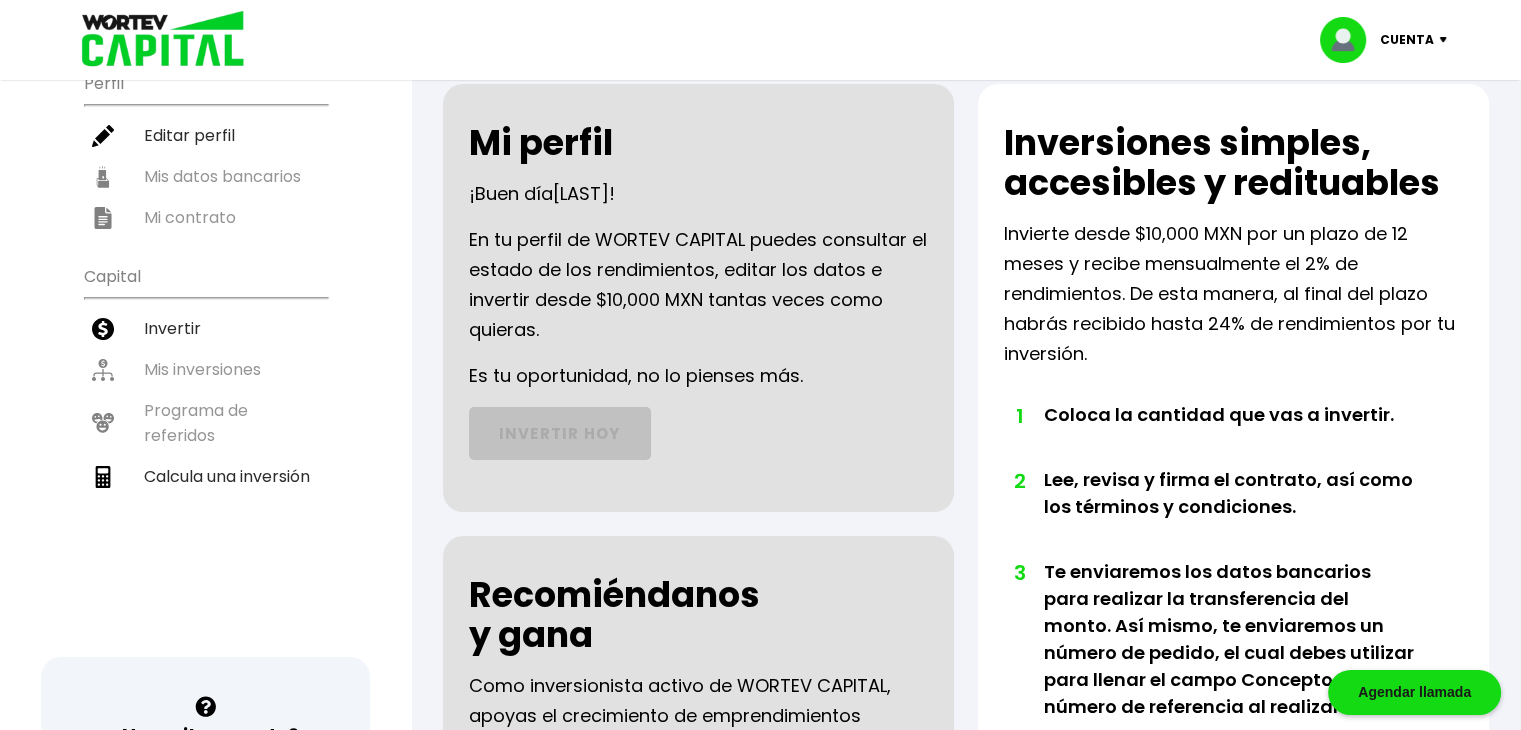 click on "Capital  Invertir Mis inversiones Programa de referidos   Calcula una inversión" at bounding box center [205, 400] 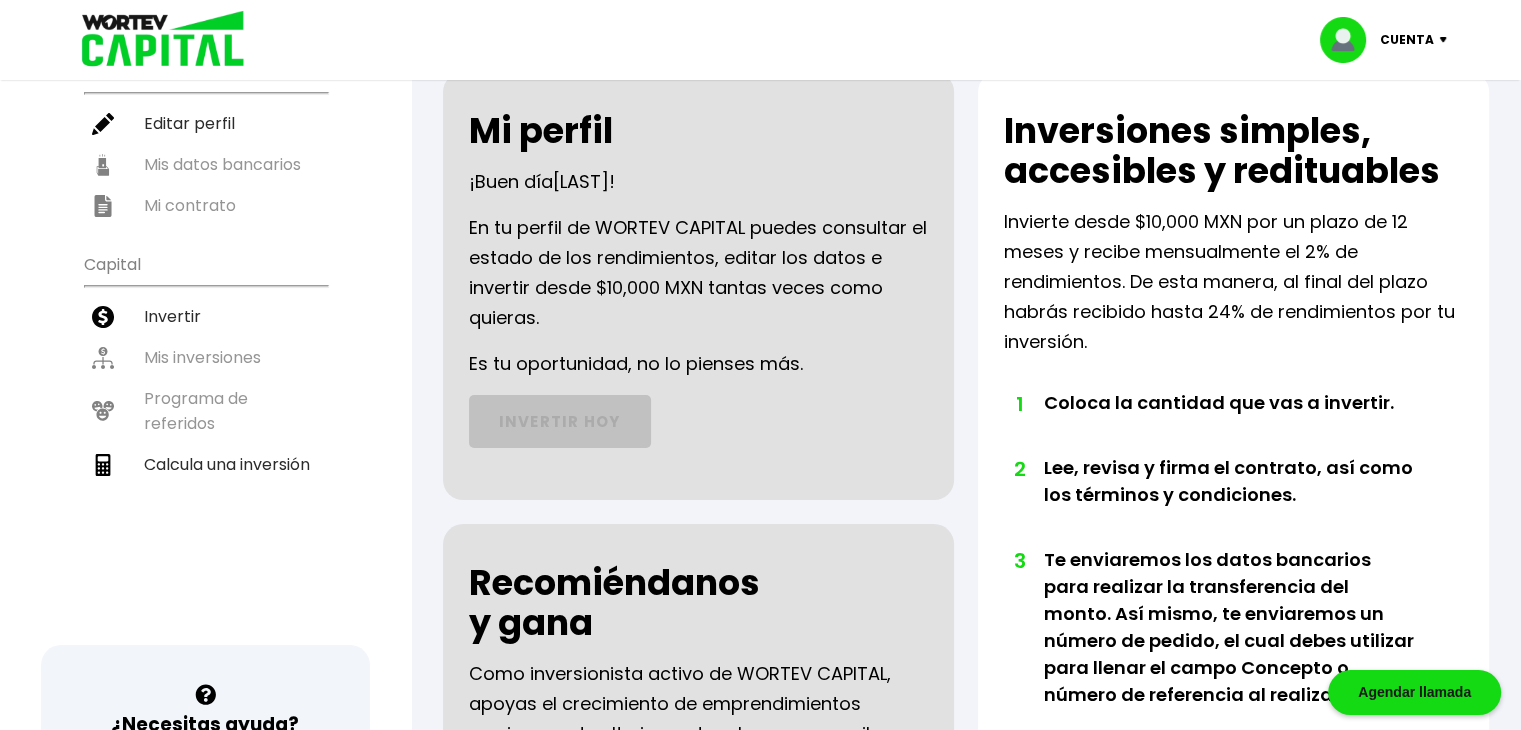 scroll, scrollTop: 0, scrollLeft: 0, axis: both 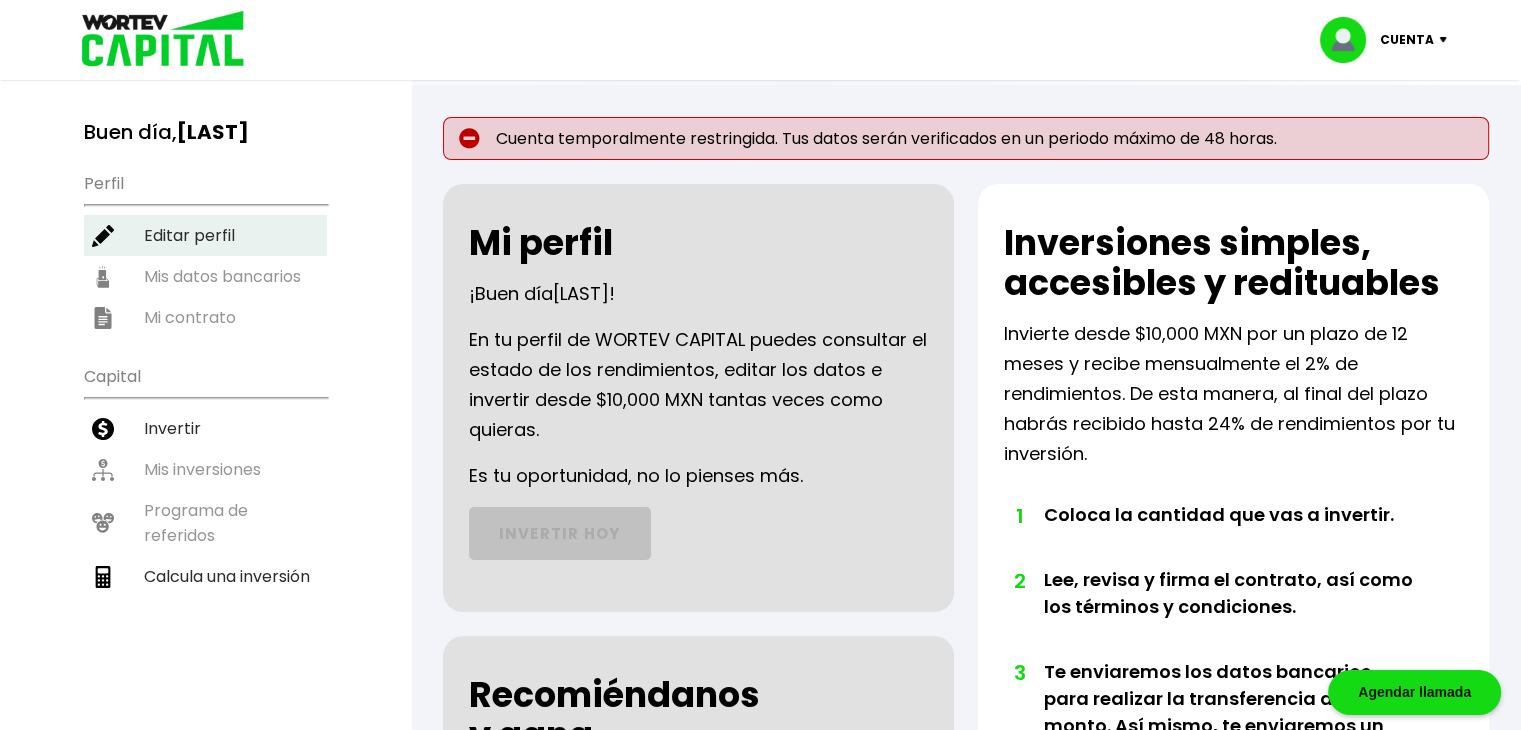 click on "Editar perfil" at bounding box center (205, 235) 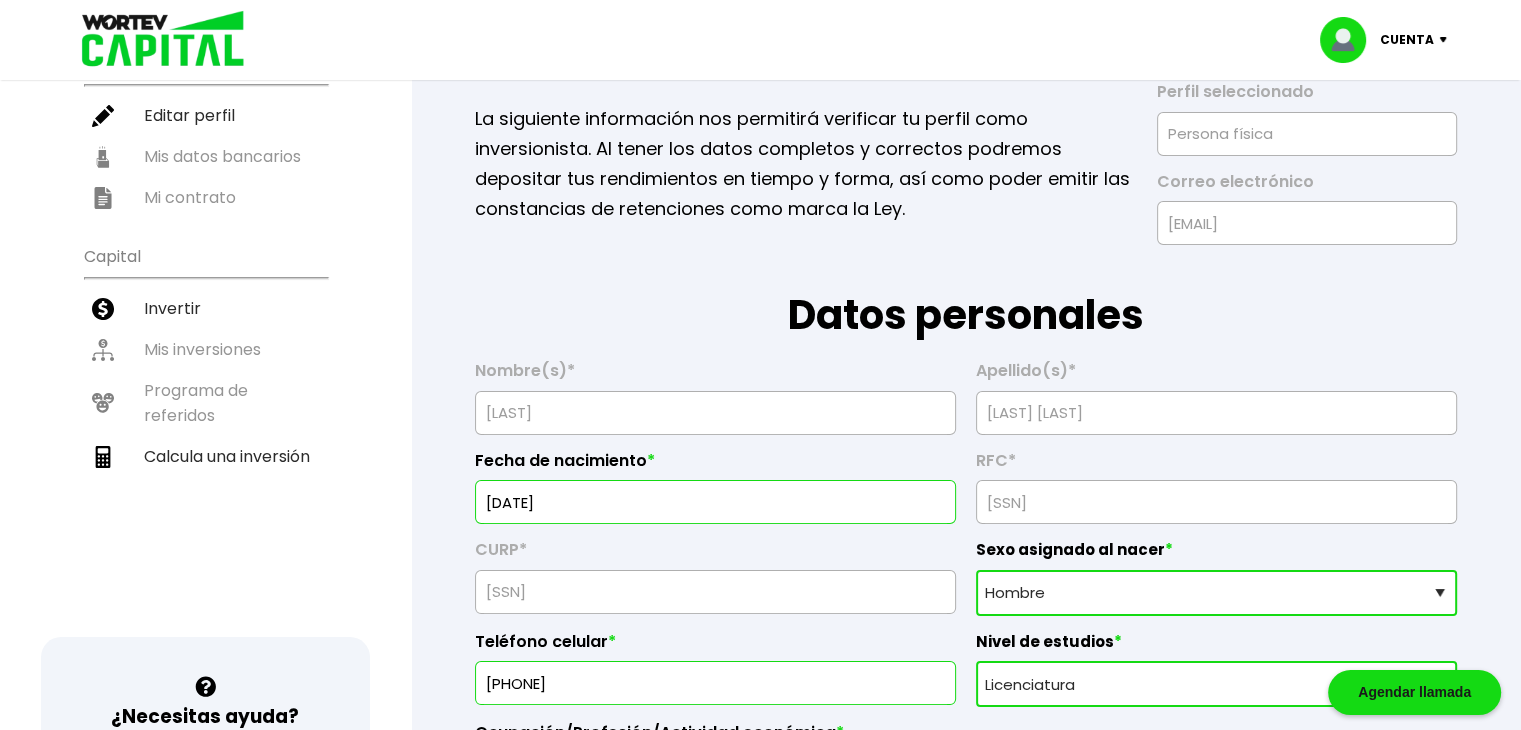 scroll, scrollTop: 0, scrollLeft: 0, axis: both 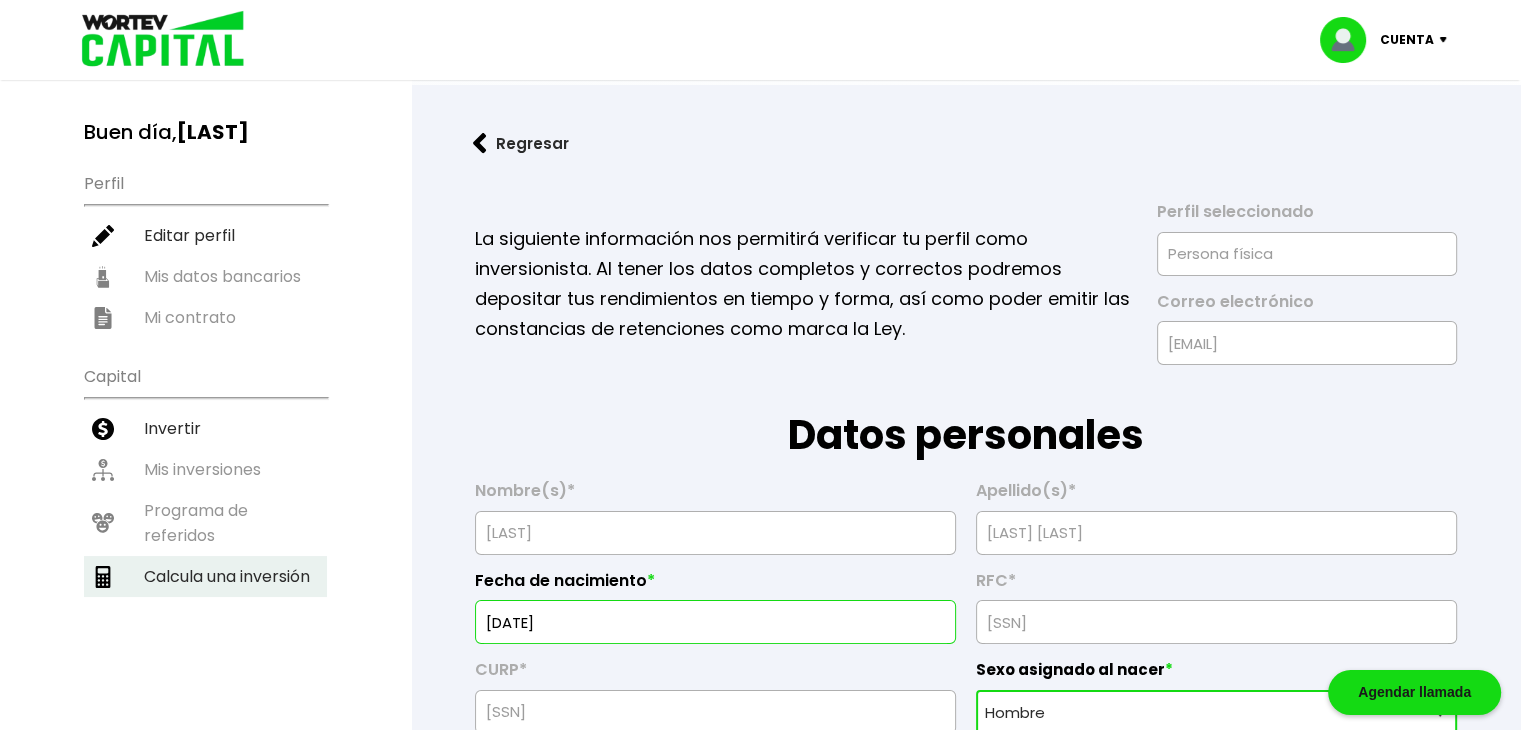 click on "Calcula una inversión" at bounding box center [205, 576] 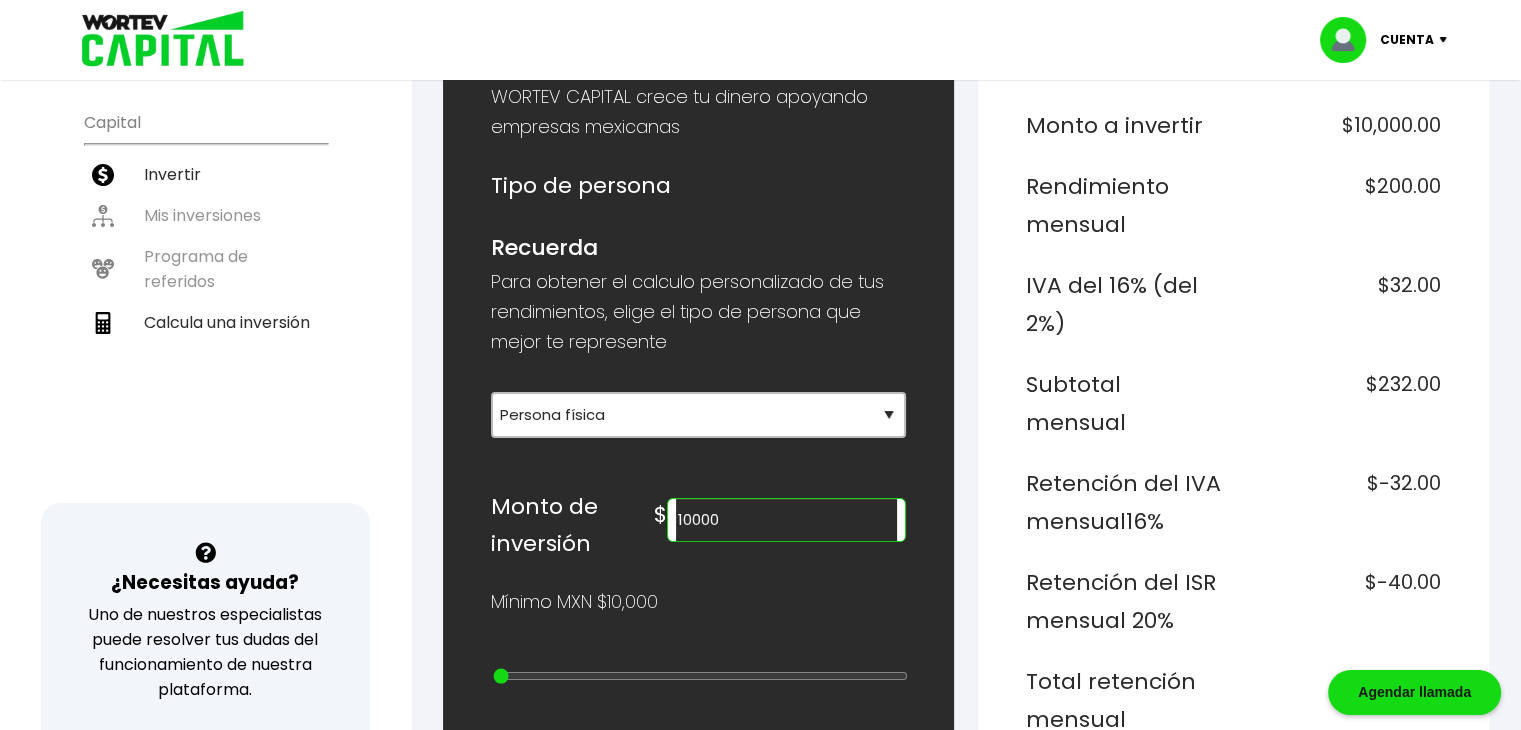scroll, scrollTop: 400, scrollLeft: 0, axis: vertical 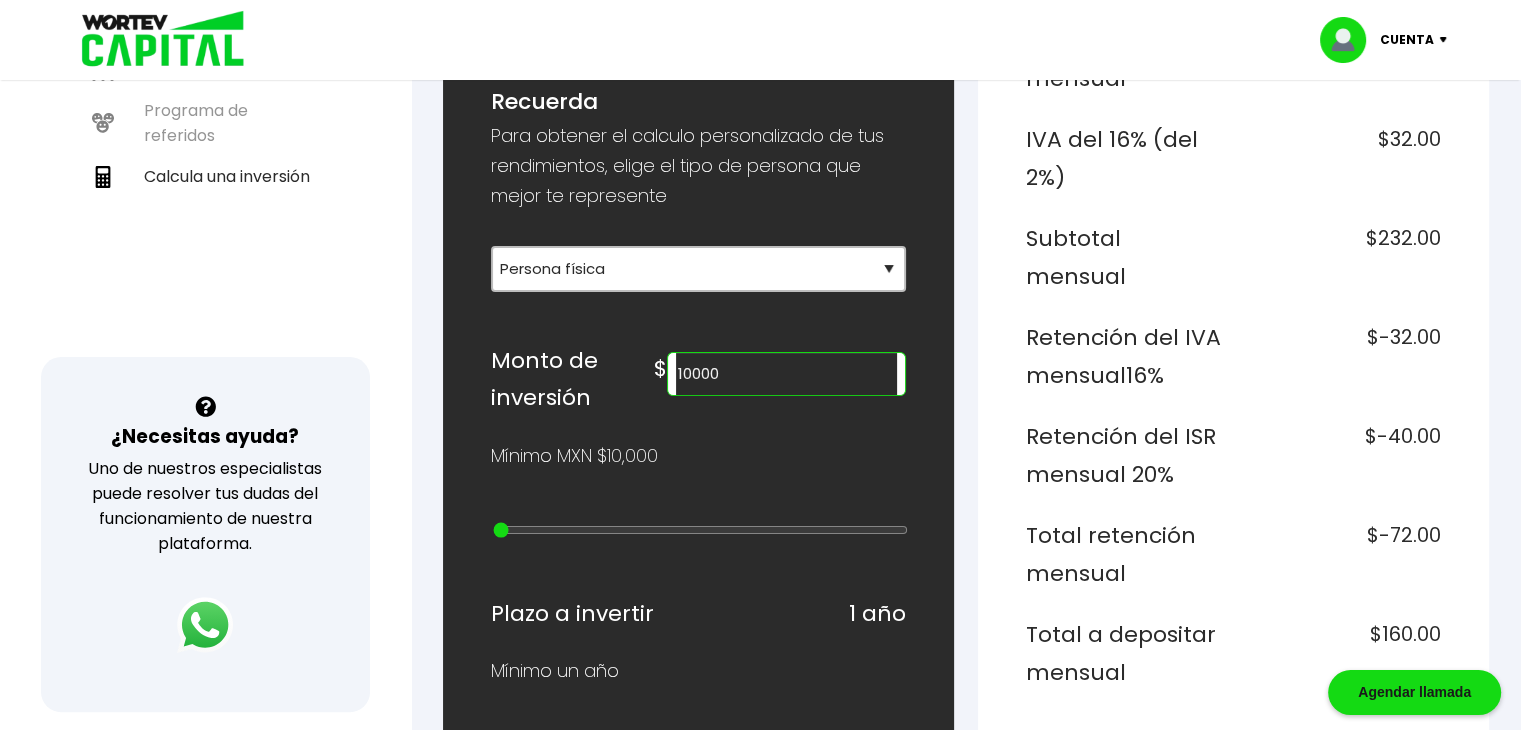 click on "10000" at bounding box center (786, 374) 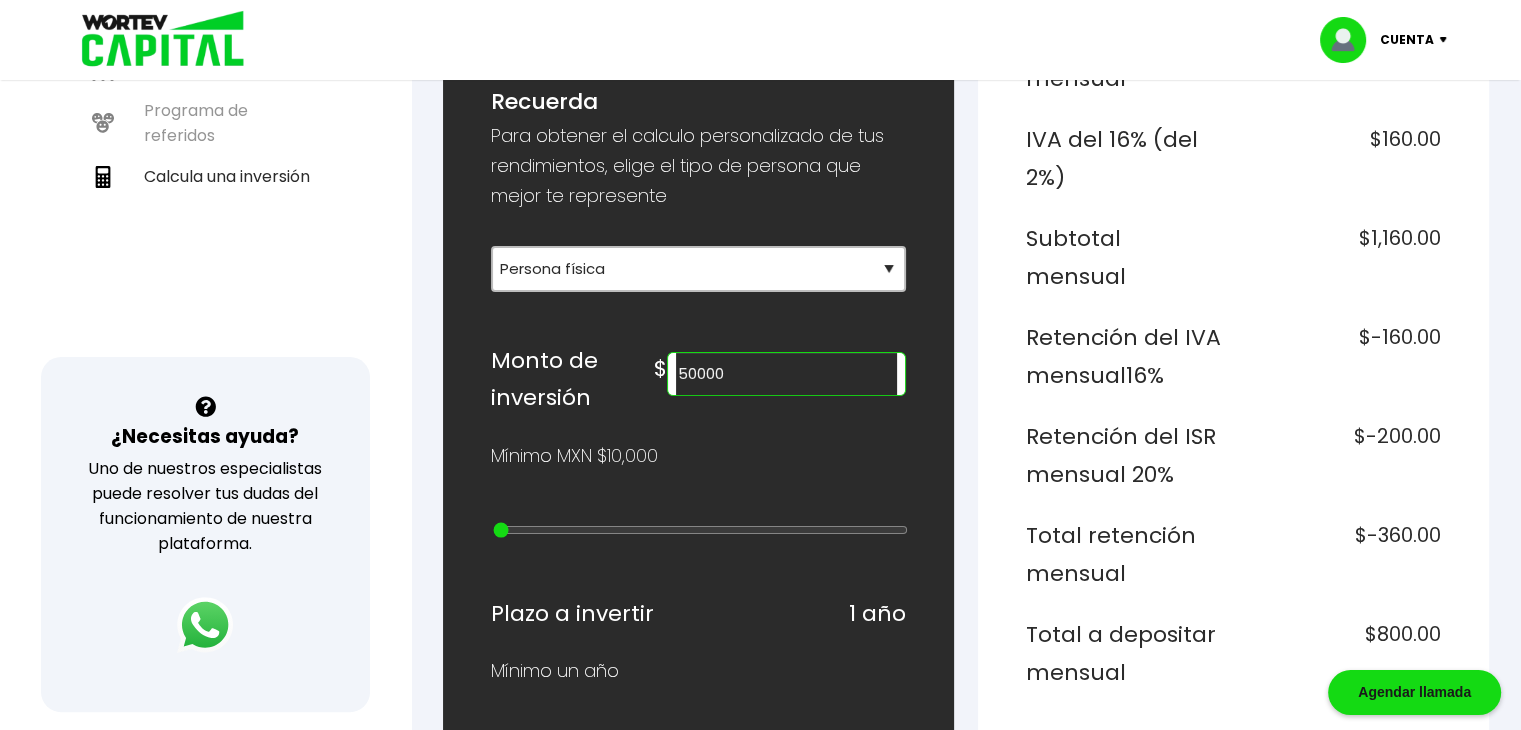 click on "¿Cuánto quieres invertir? WORTEV CAPITAL crece tu dinero apoyando empresas mexicanas Tipo de persona Recuerda Para obtener el calculo personalizado de tus rendimientos, elige el tipo de persona que mejor te represente Selecciona tu tipo de persona Persona Física que emite factura Persona física Persona moral  Monto de inversión $ 50000  Mínimo MXN $10,000  Plazo a invertir   1   año    Mínimo un año  Con una inversión de   $50,000.00  Obtendrás un rendimiento neto de   $9,600.00   Quiero invertir  ¿Cómo calculamos estos datos?  Nuestro modelo hace crecer el capital de nuestros inversionistas a través de un ecosistema especializado en emprendimiento, integrado por un fondo de capital emprendedor, una aceleradora inteligente de negocios y una plataforma educativa, que impulsa el nacimiento, desarrollo y expansión de empresas de alto impacto. WORTEV CAPITAL es simple, accesible y rentable. Si estás decidido a empezar, esta es una de las mejores opciones para invertir." at bounding box center [698, 679] 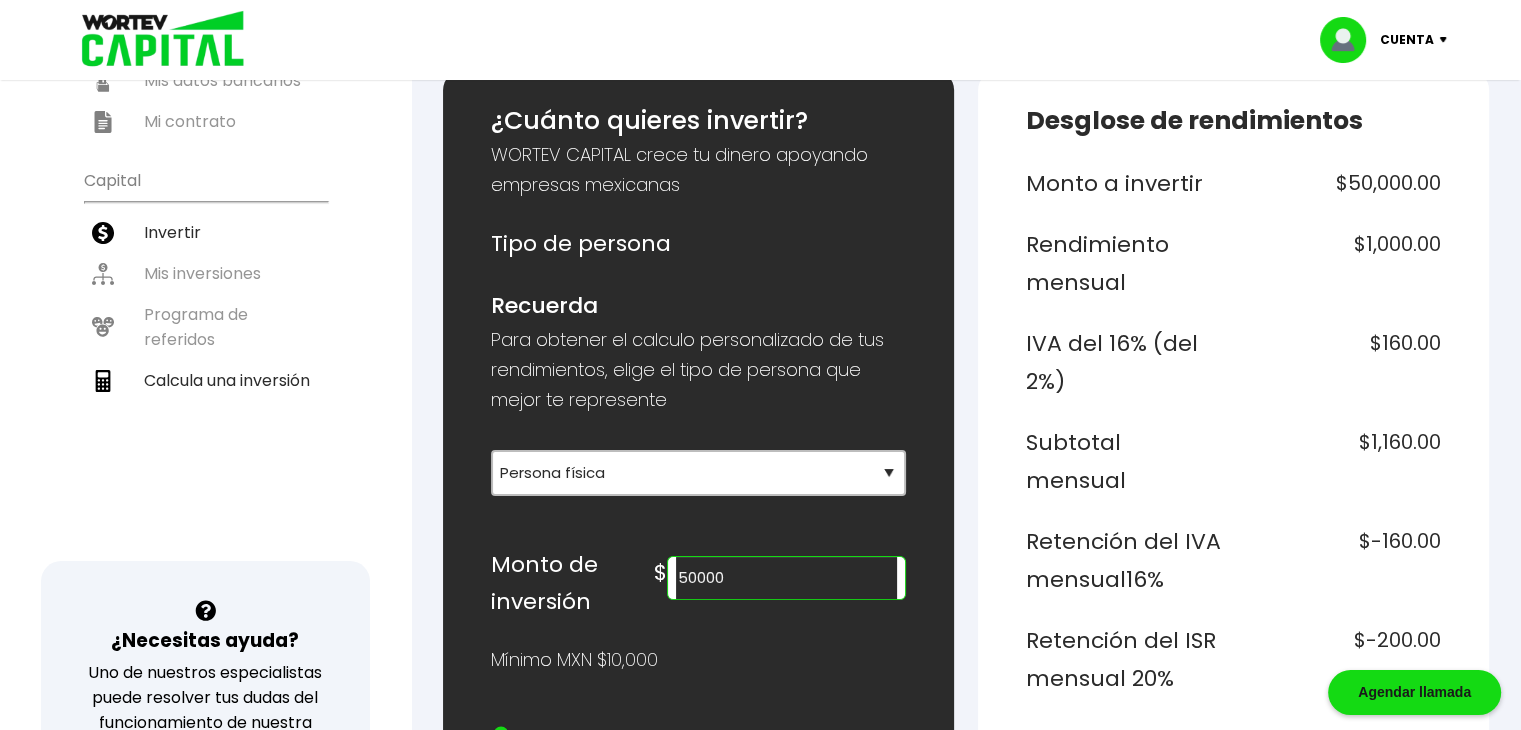 scroll, scrollTop: 400, scrollLeft: 0, axis: vertical 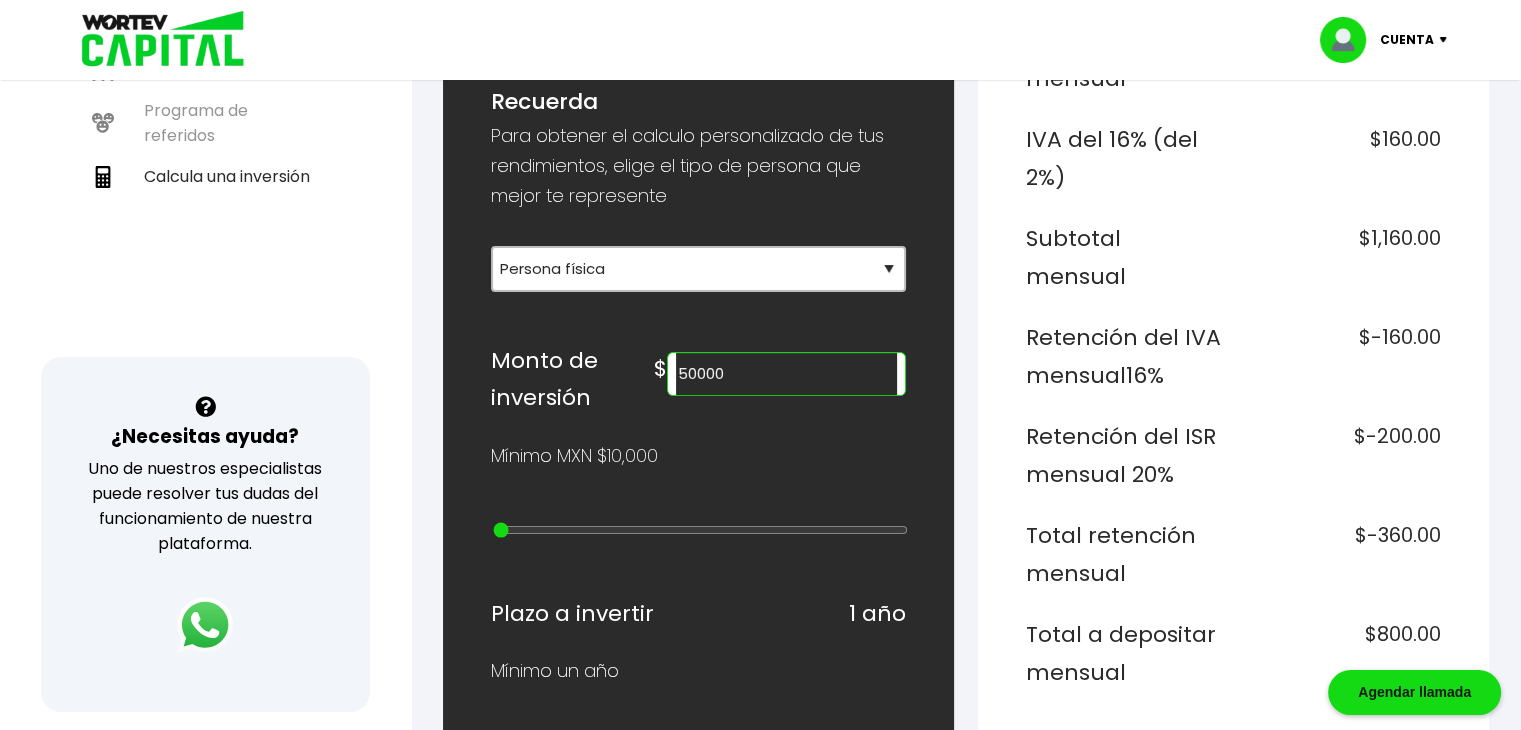 click on "50000" at bounding box center [786, 374] 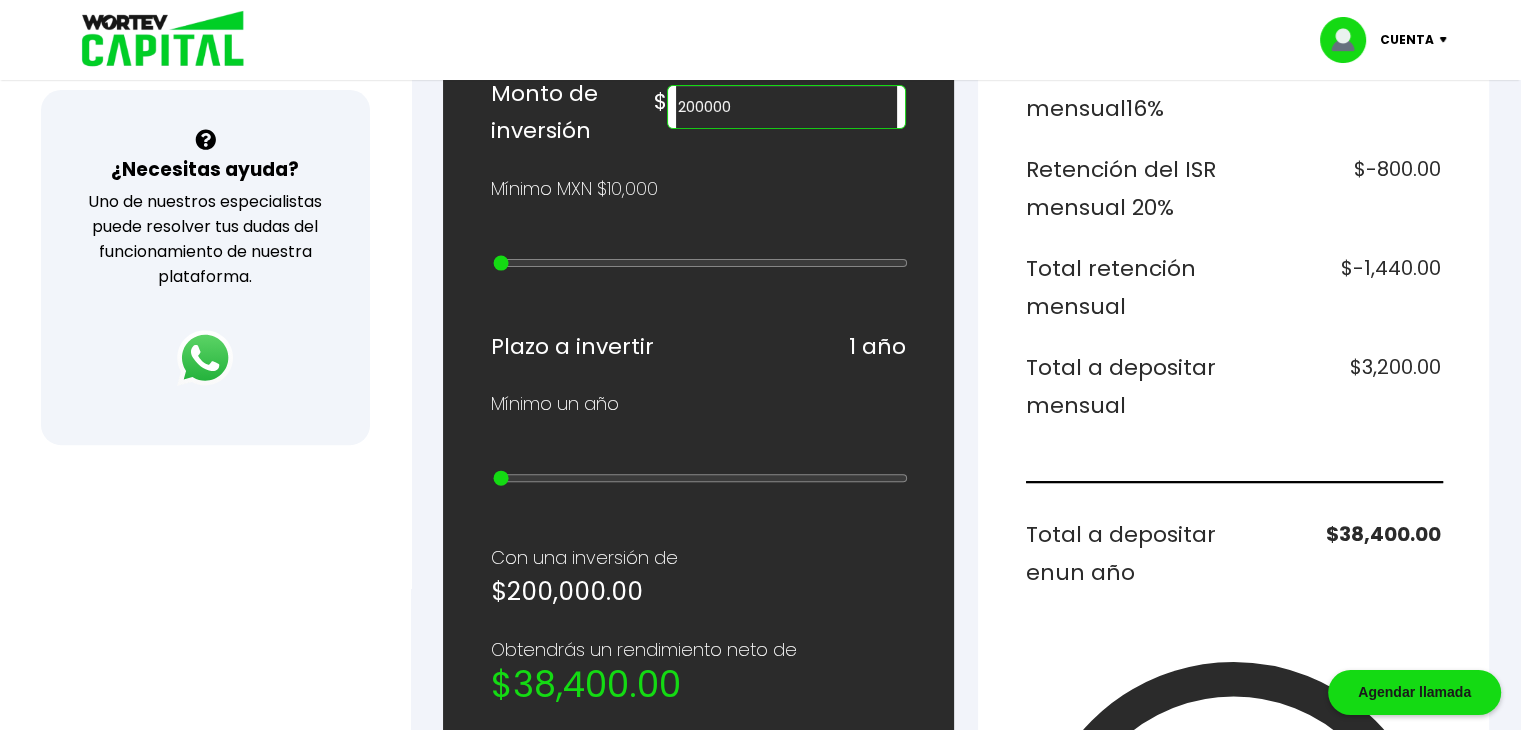 scroll, scrollTop: 500, scrollLeft: 0, axis: vertical 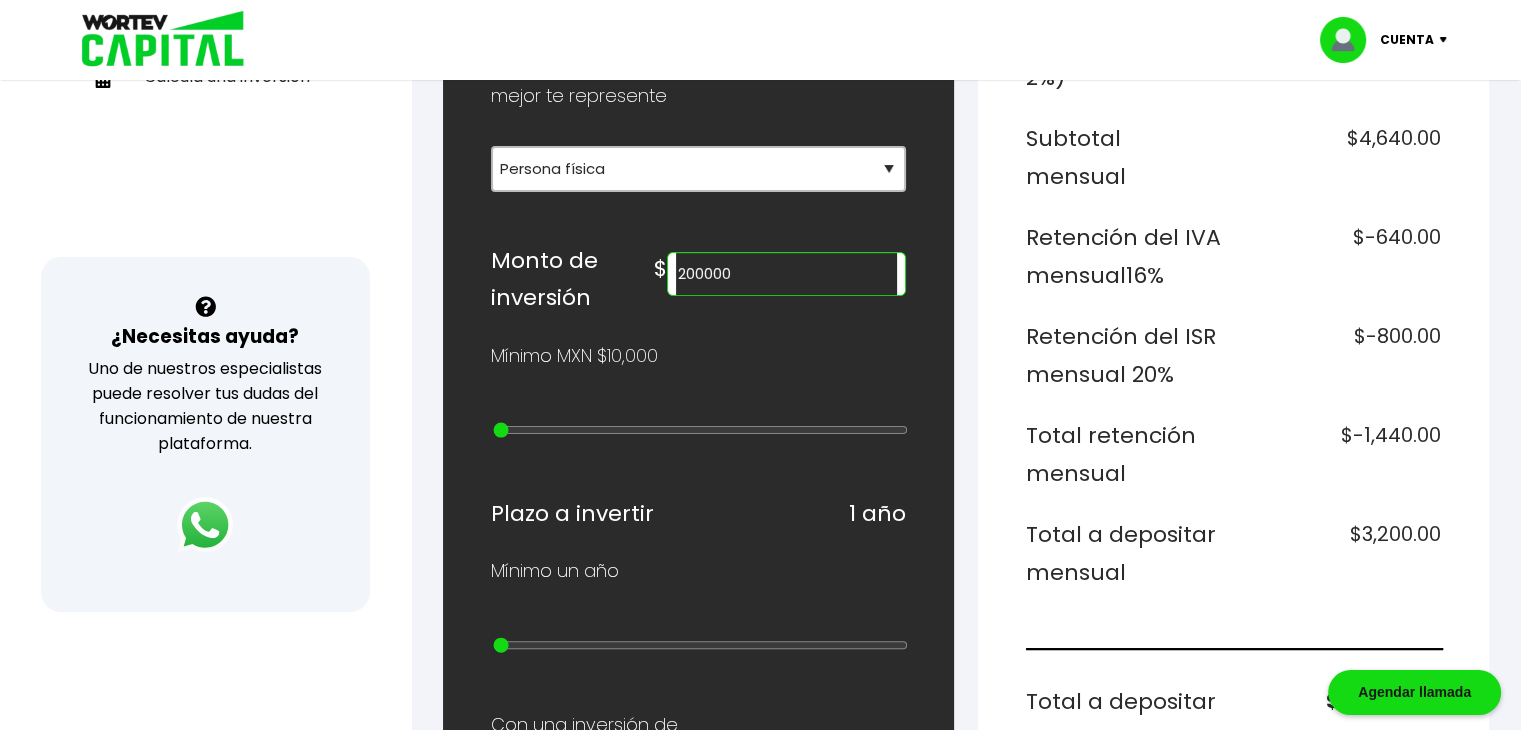 click on "200000" at bounding box center (786, 274) 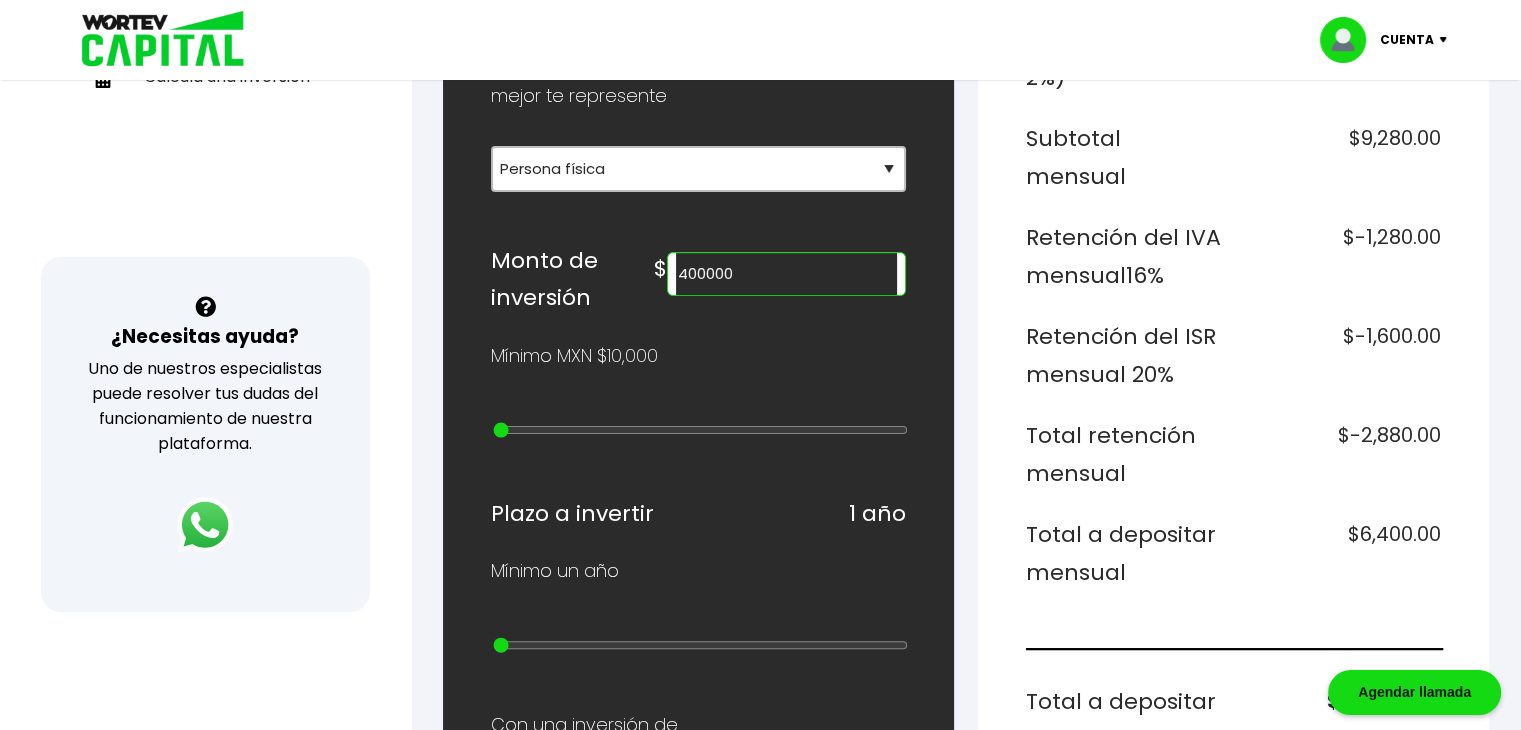 click on "400000" at bounding box center (786, 274) 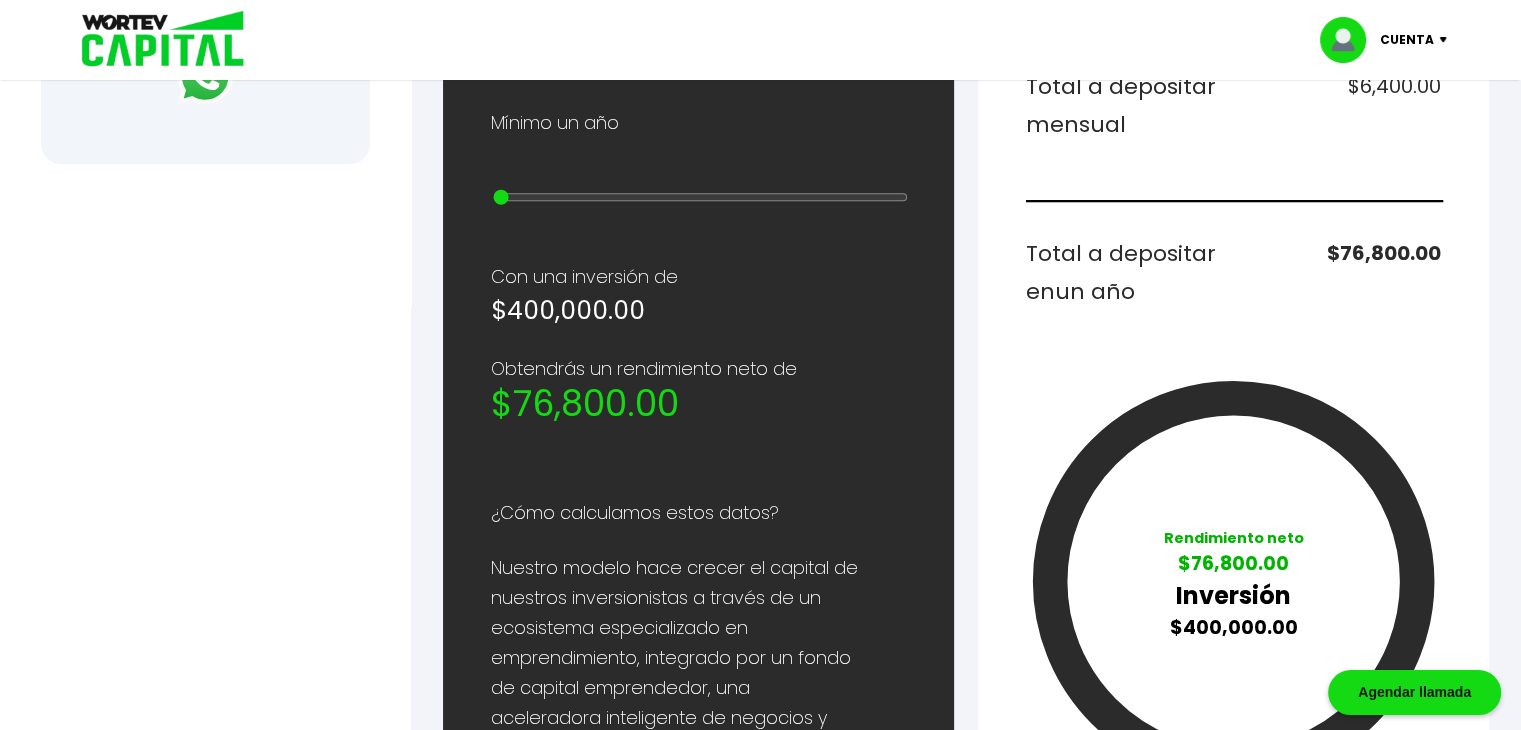 scroll, scrollTop: 1000, scrollLeft: 0, axis: vertical 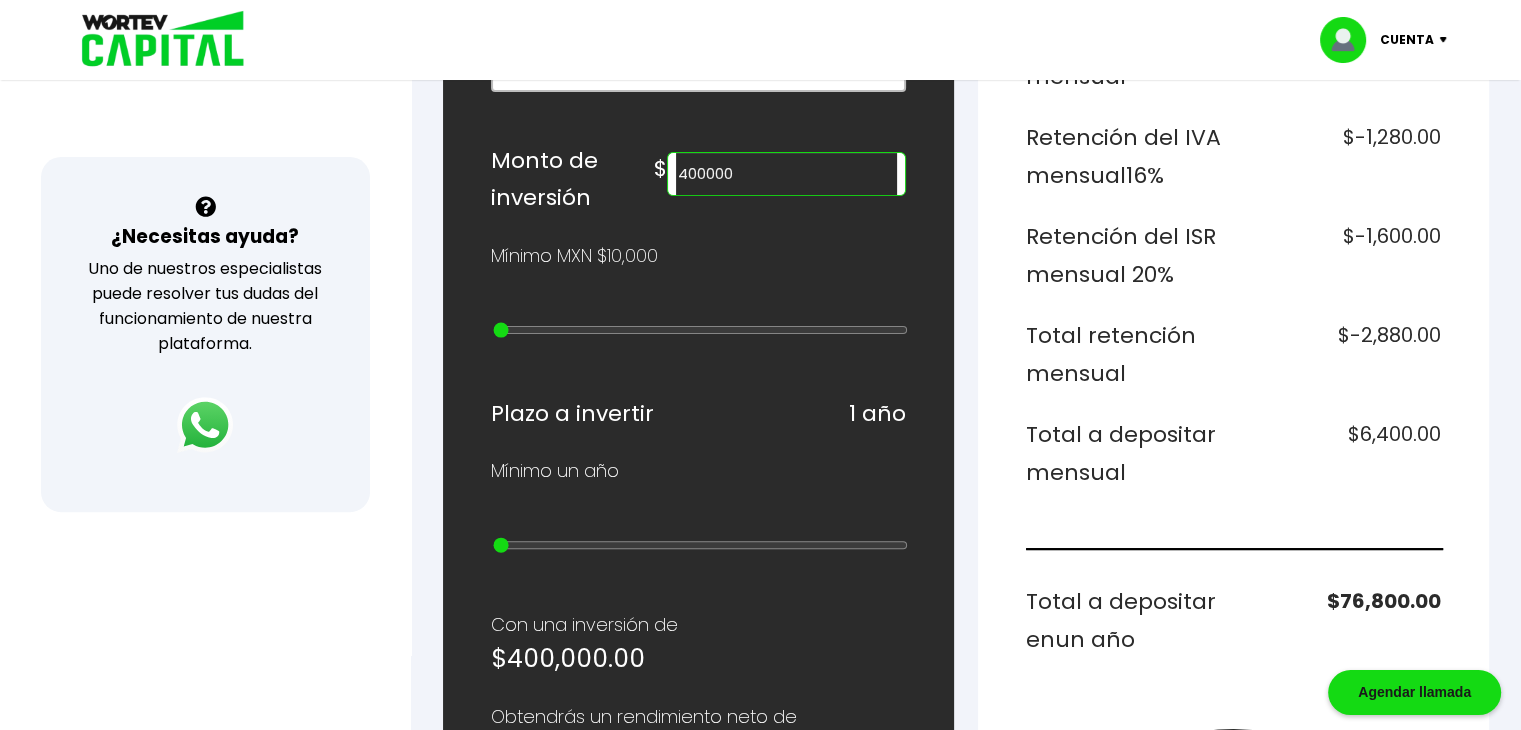 click on "400000" at bounding box center (786, 174) 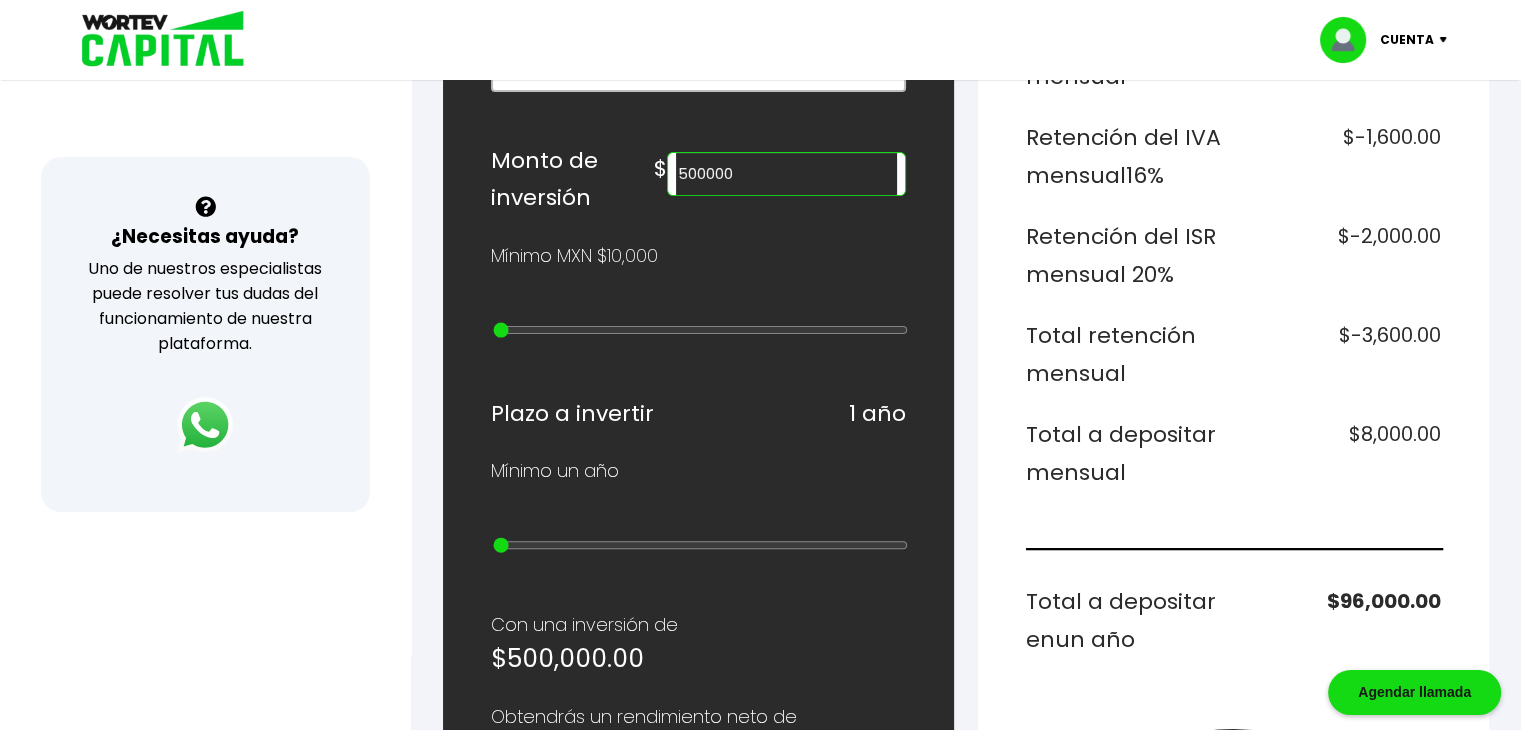 type on "500000" 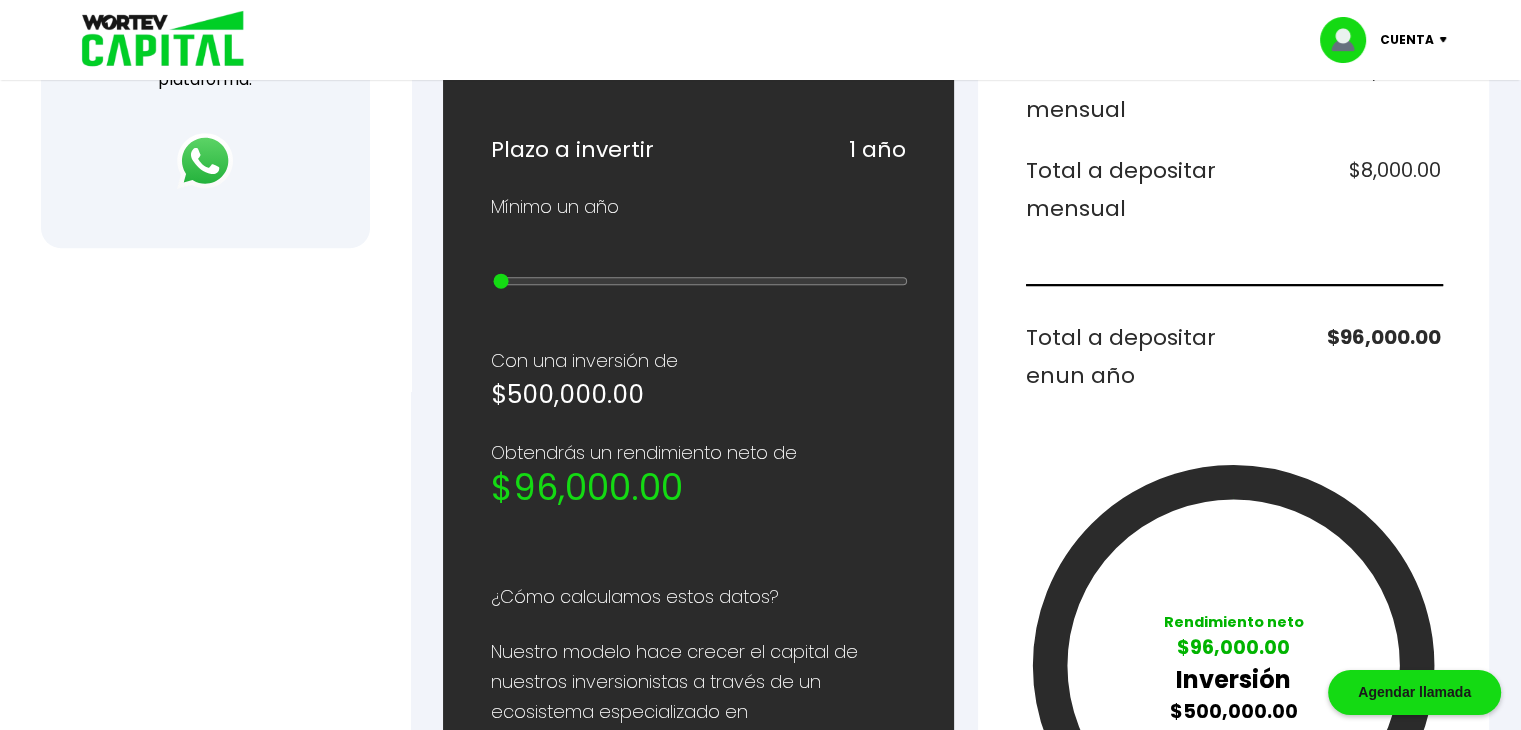 scroll, scrollTop: 900, scrollLeft: 0, axis: vertical 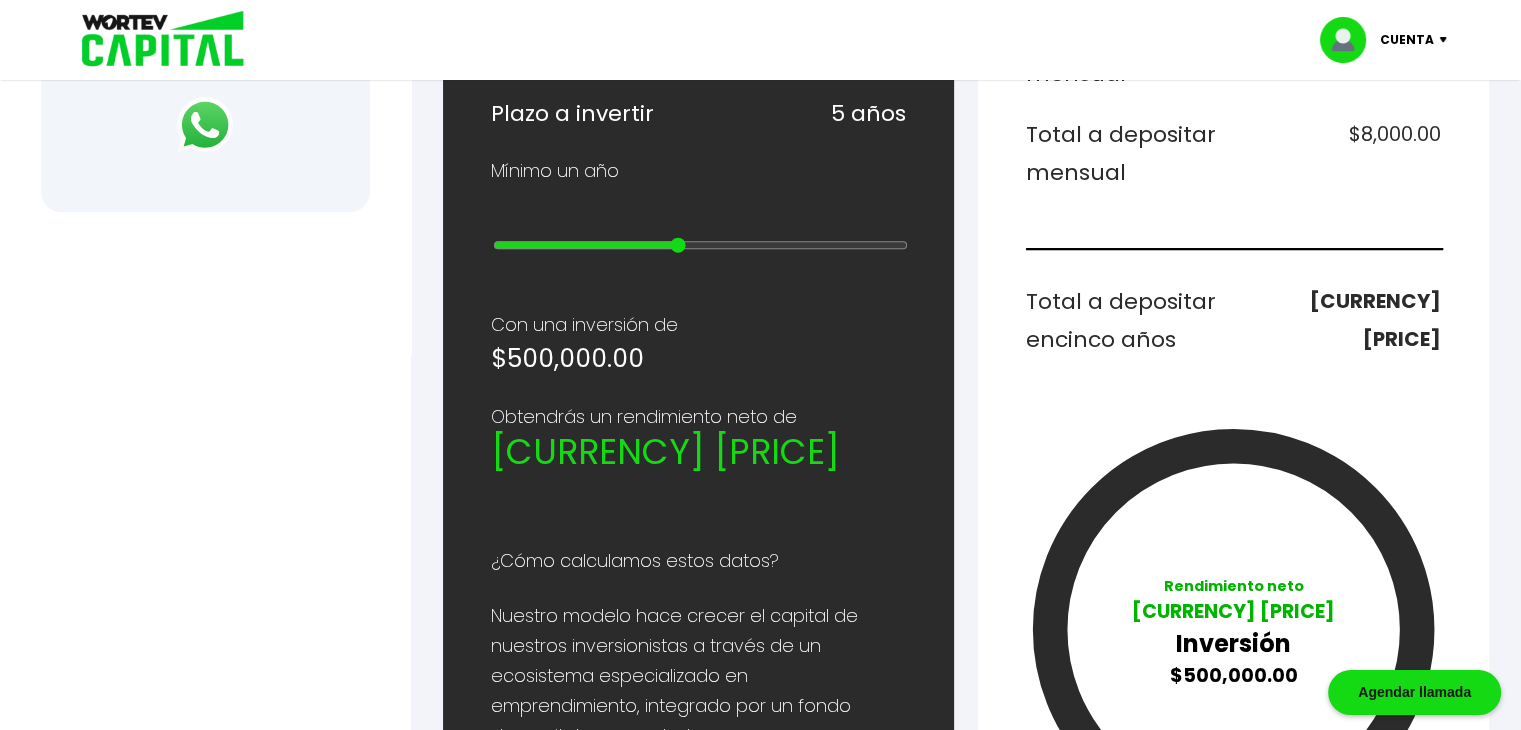 drag, startPoint x: 501, startPoint y: 233, endPoint x: 683, endPoint y: 246, distance: 182.4637 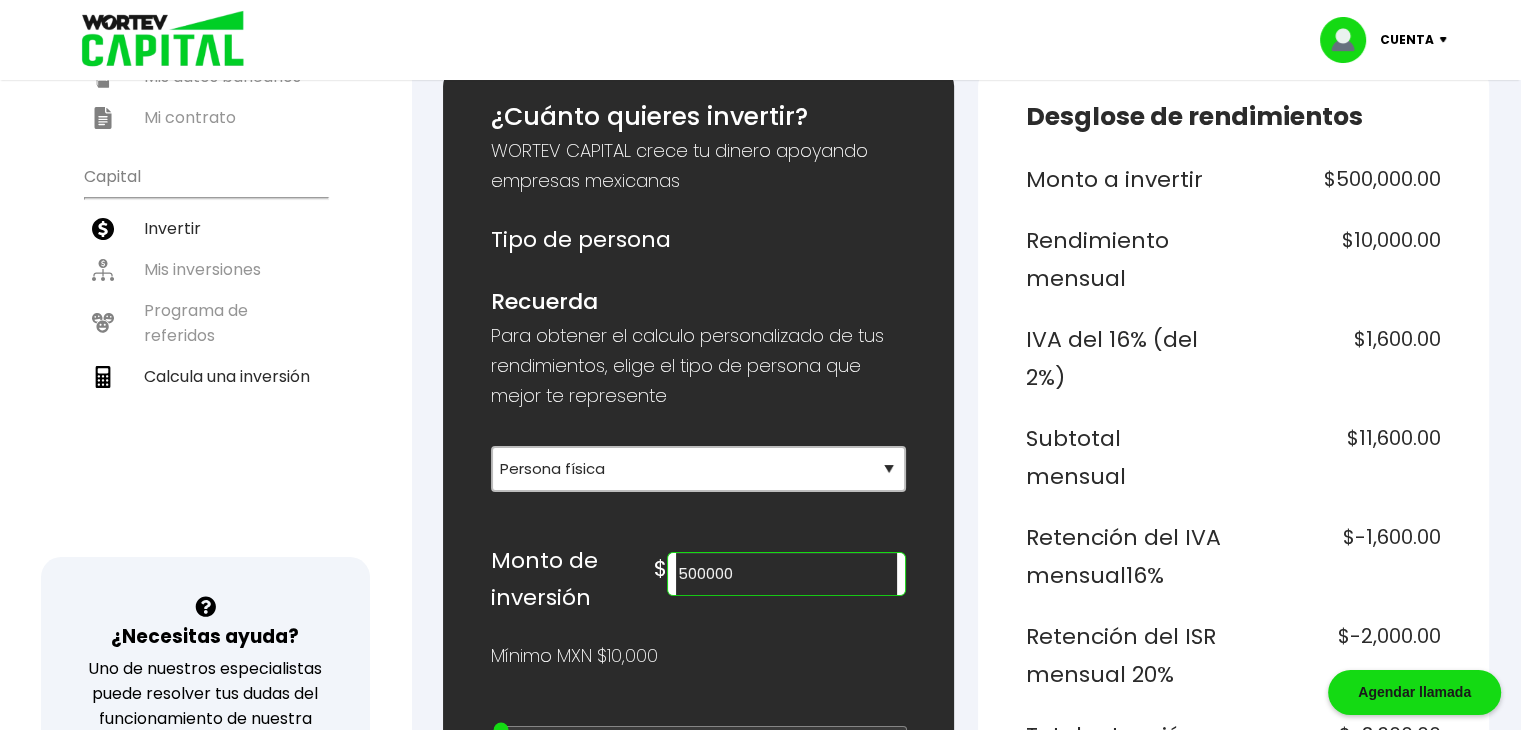 scroll, scrollTop: 0, scrollLeft: 0, axis: both 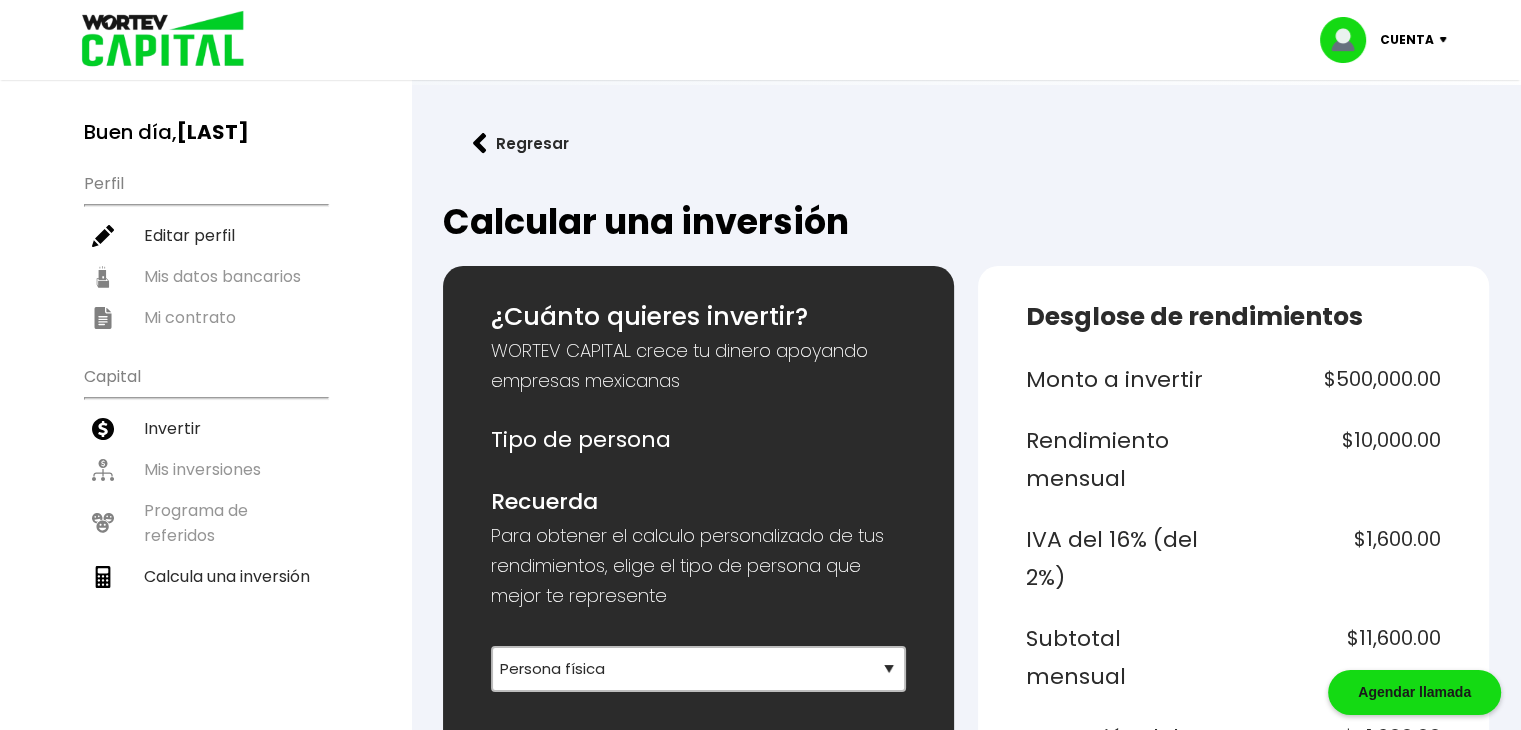 click on "Cuenta" at bounding box center [1390, 40] 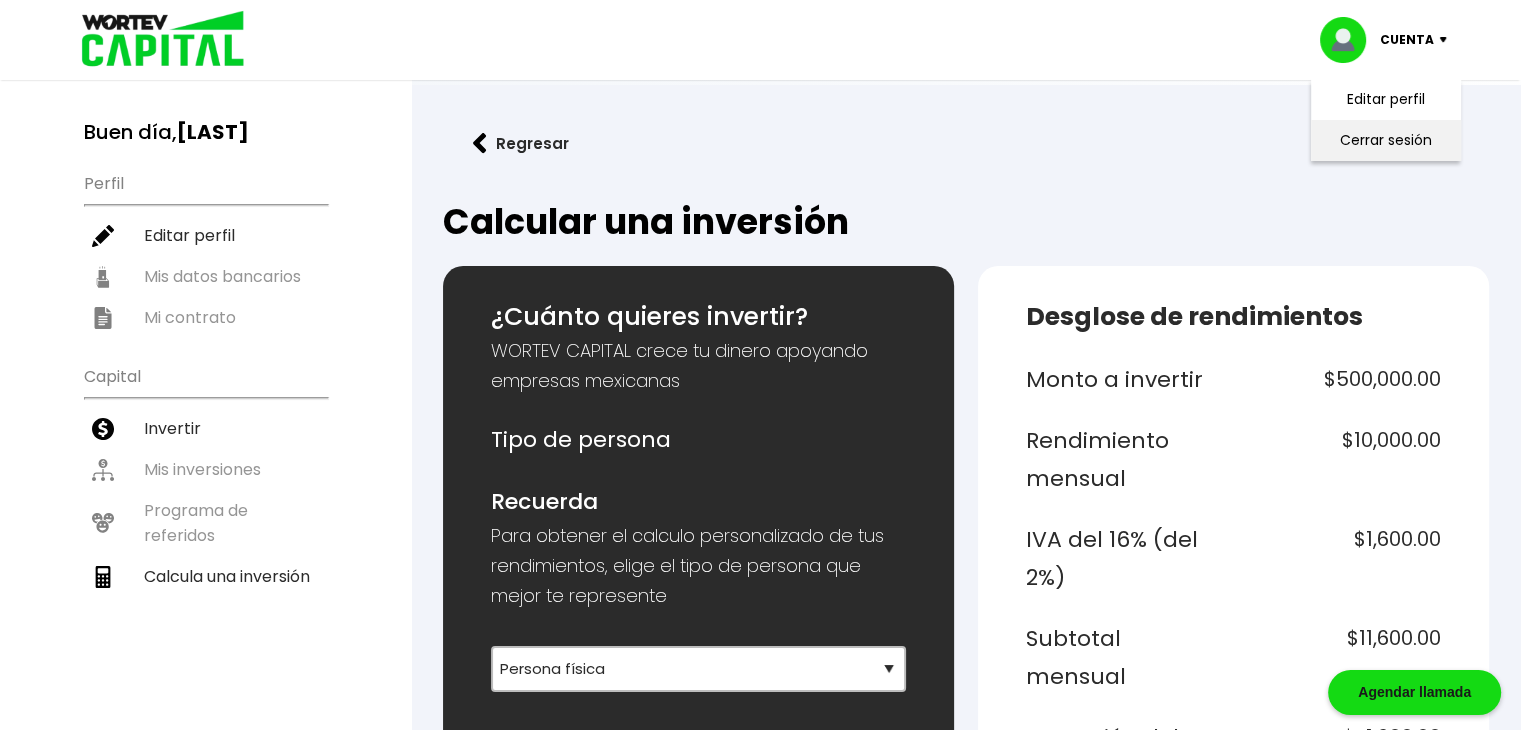 click on "Cerrar sesión" at bounding box center [1386, 140] 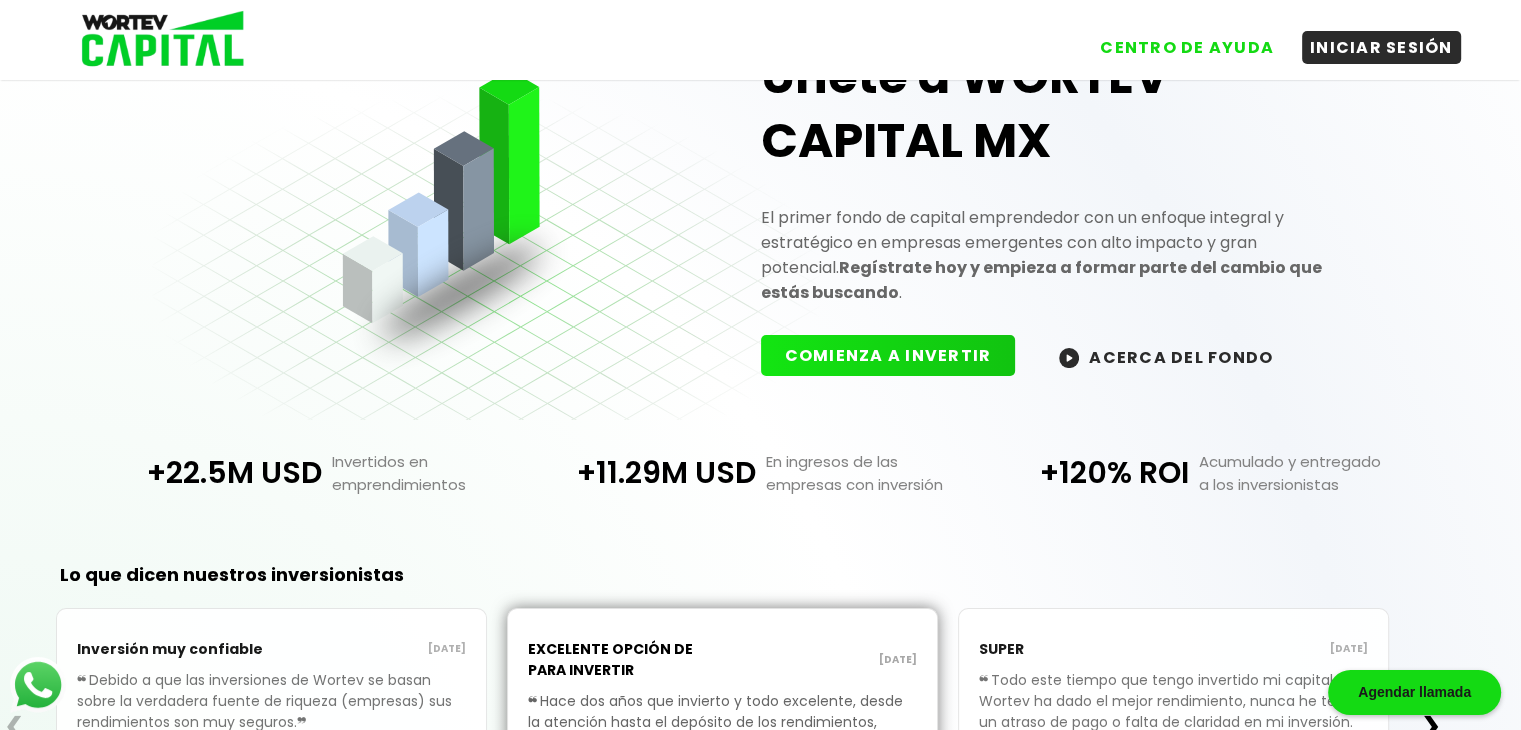 scroll, scrollTop: 200, scrollLeft: 0, axis: vertical 